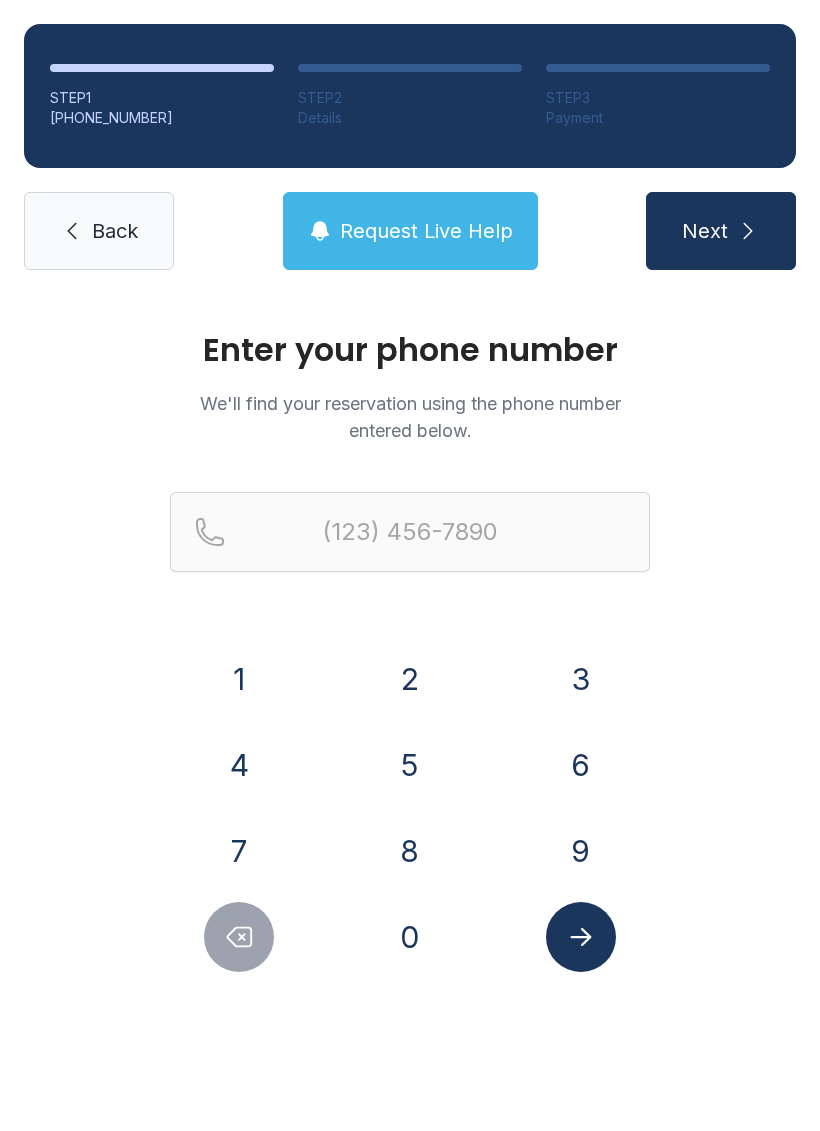 scroll, scrollTop: 0, scrollLeft: 0, axis: both 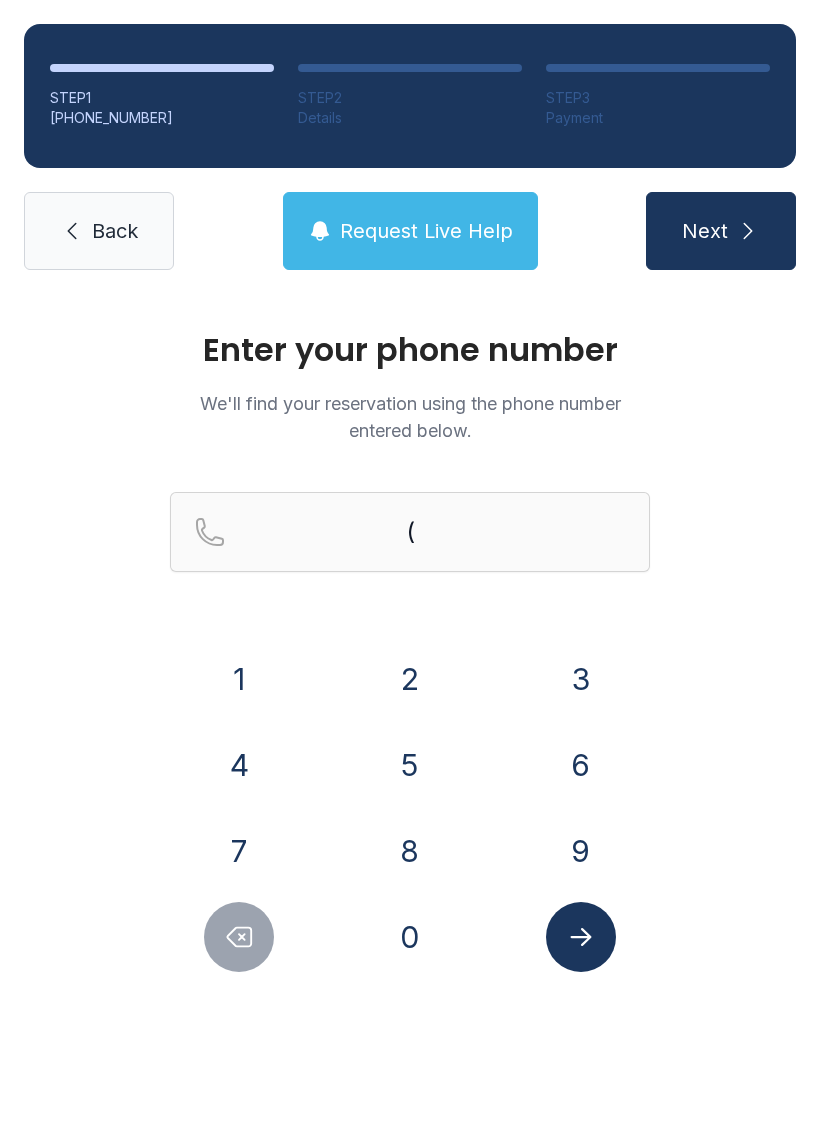click on "1" at bounding box center (239, 679) 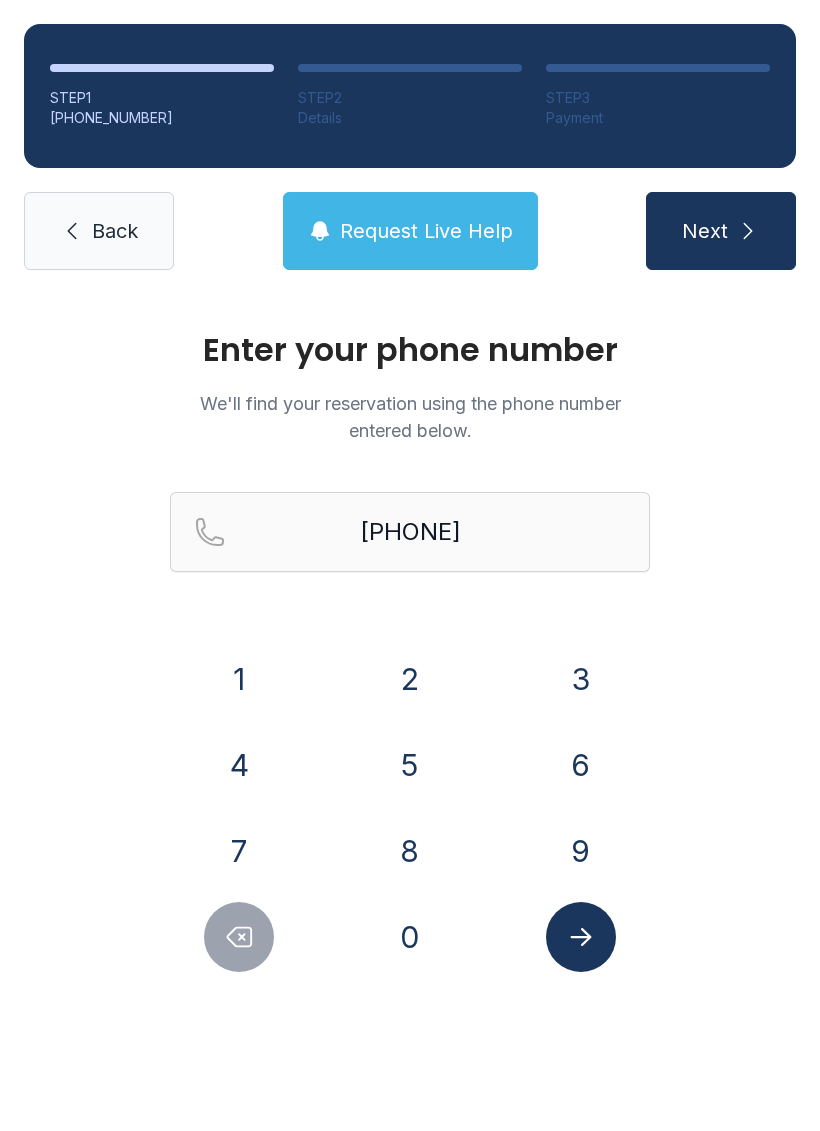 click on "6" at bounding box center [239, 679] 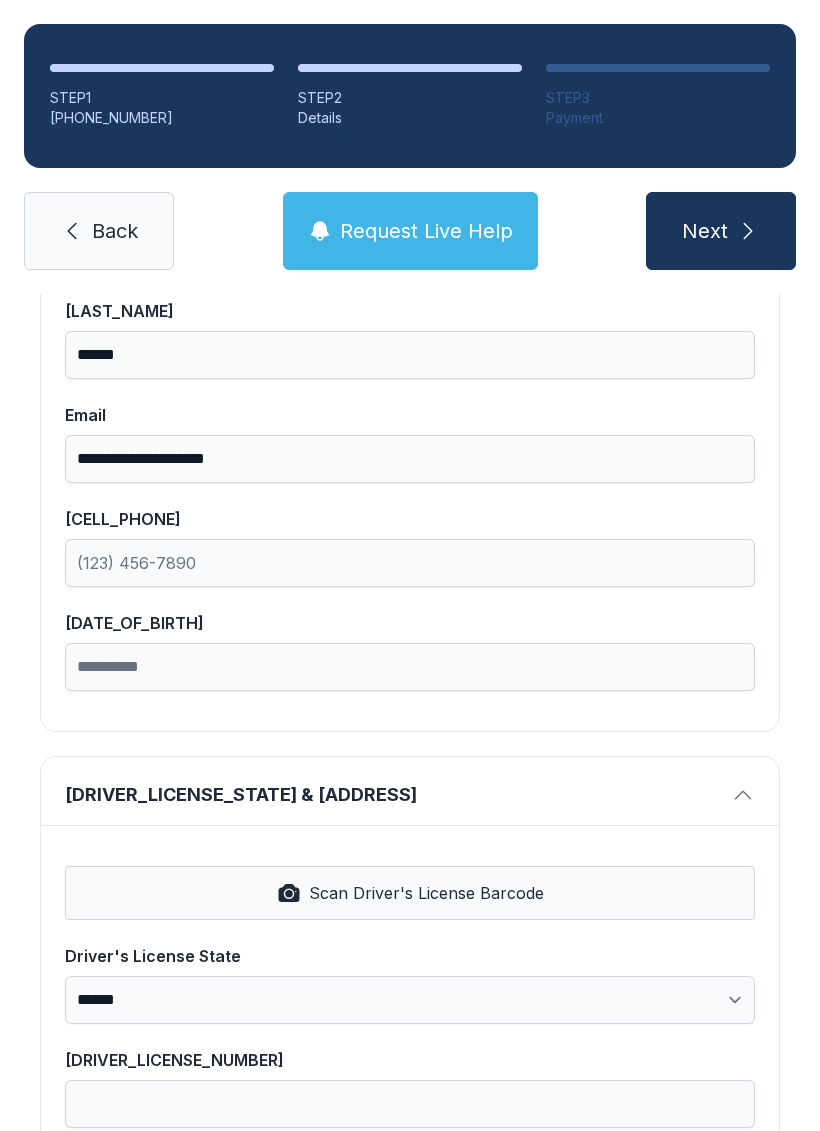 scroll, scrollTop: 328, scrollLeft: 0, axis: vertical 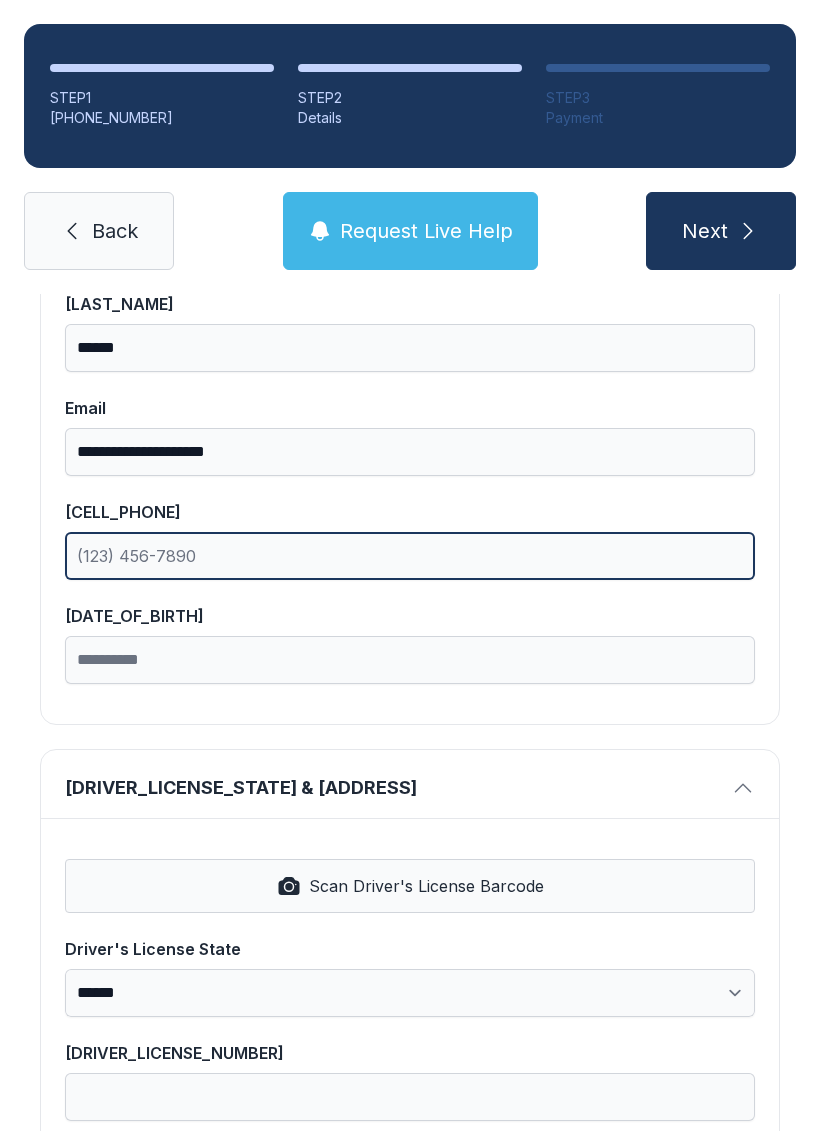 click on "[CELL_PHONE]" at bounding box center [410, 556] 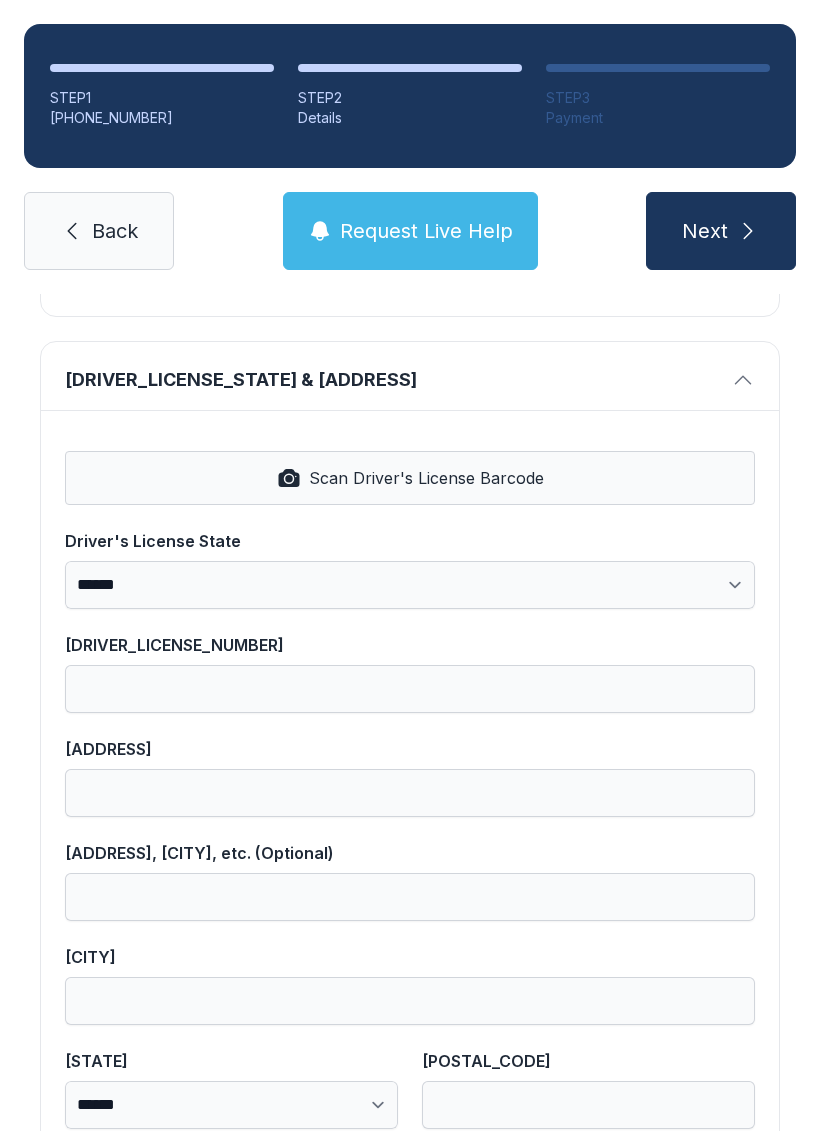scroll, scrollTop: 741, scrollLeft: 0, axis: vertical 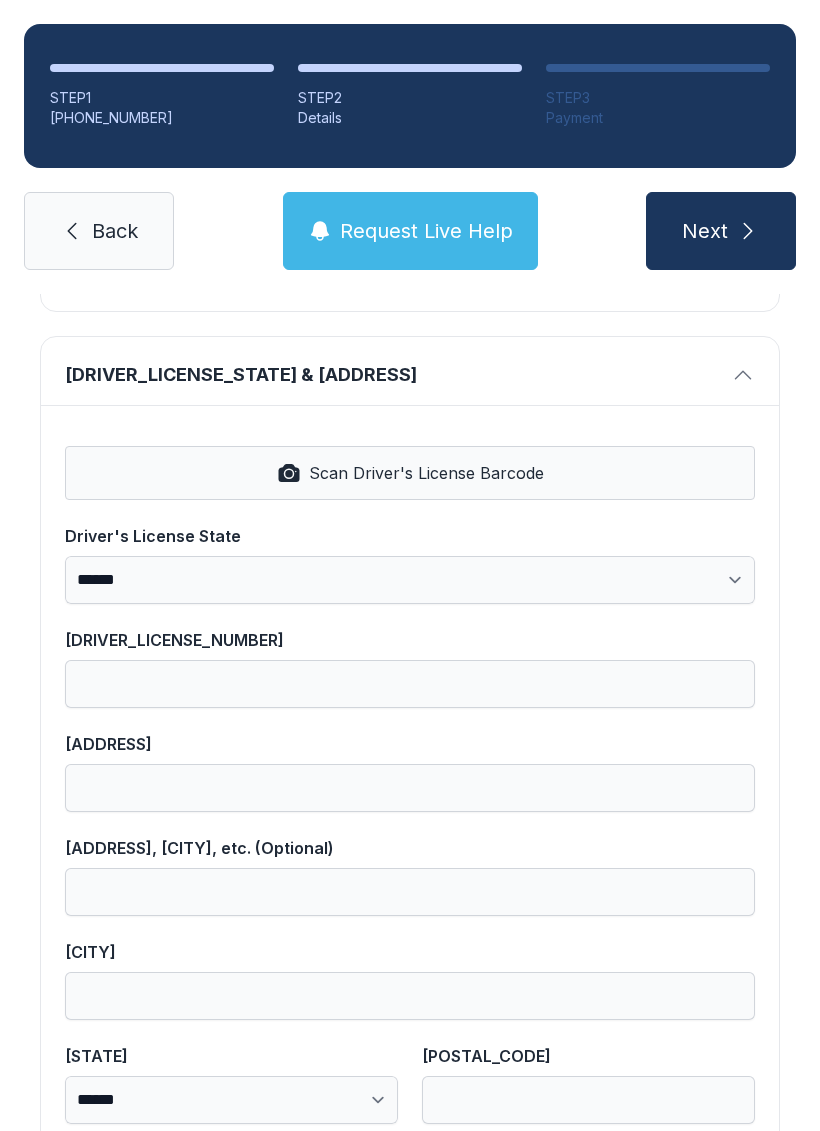 type on "[PHONE]" 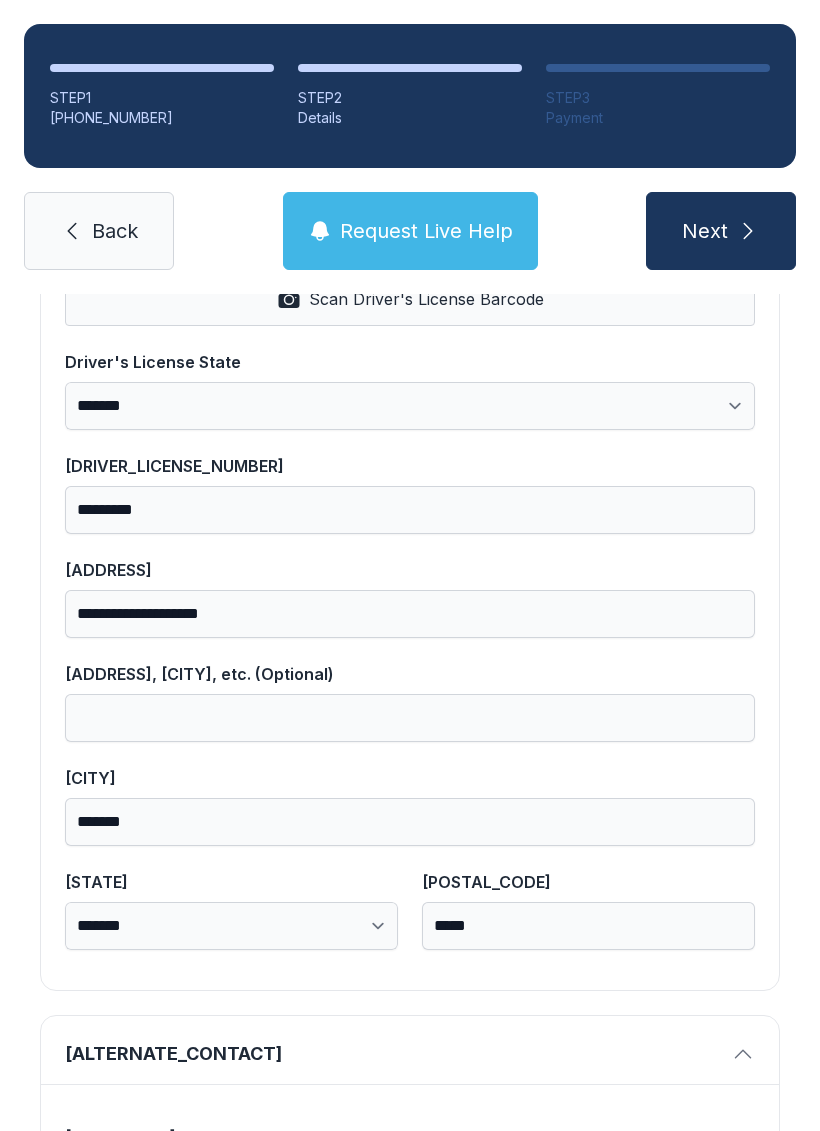 scroll, scrollTop: 918, scrollLeft: 0, axis: vertical 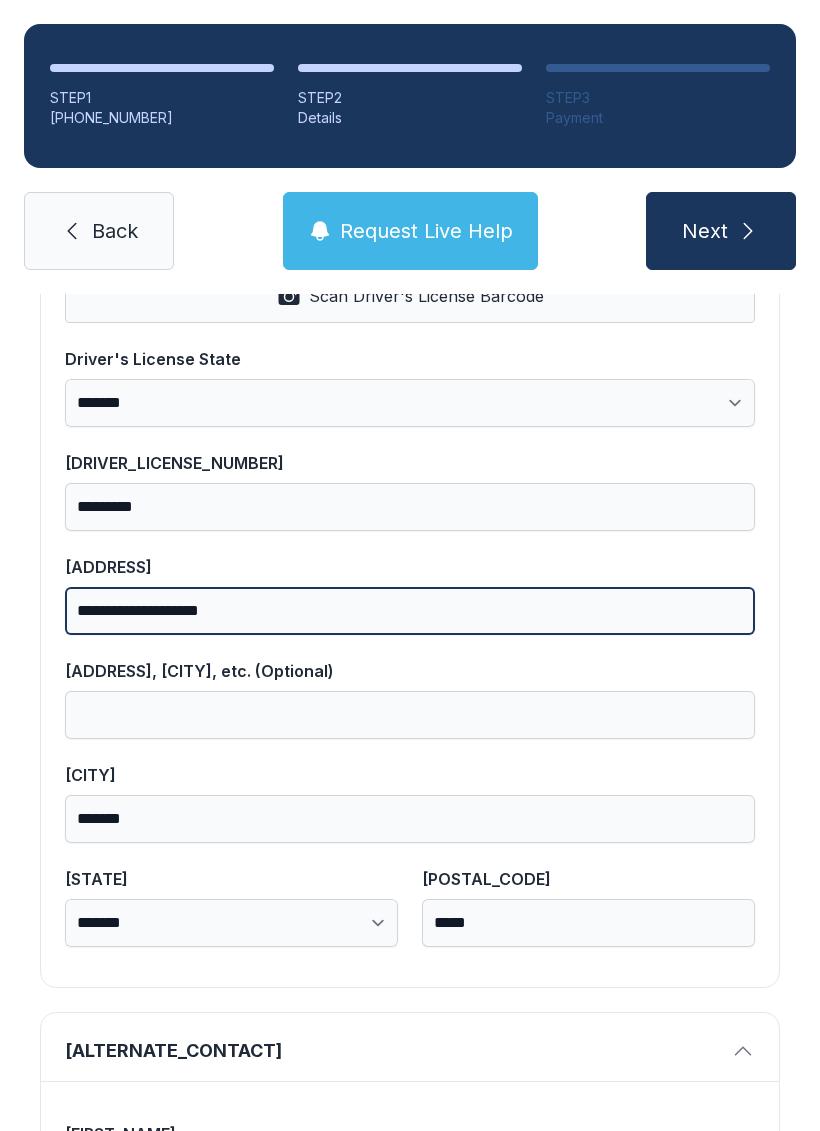 click on "**********" at bounding box center (410, 611) 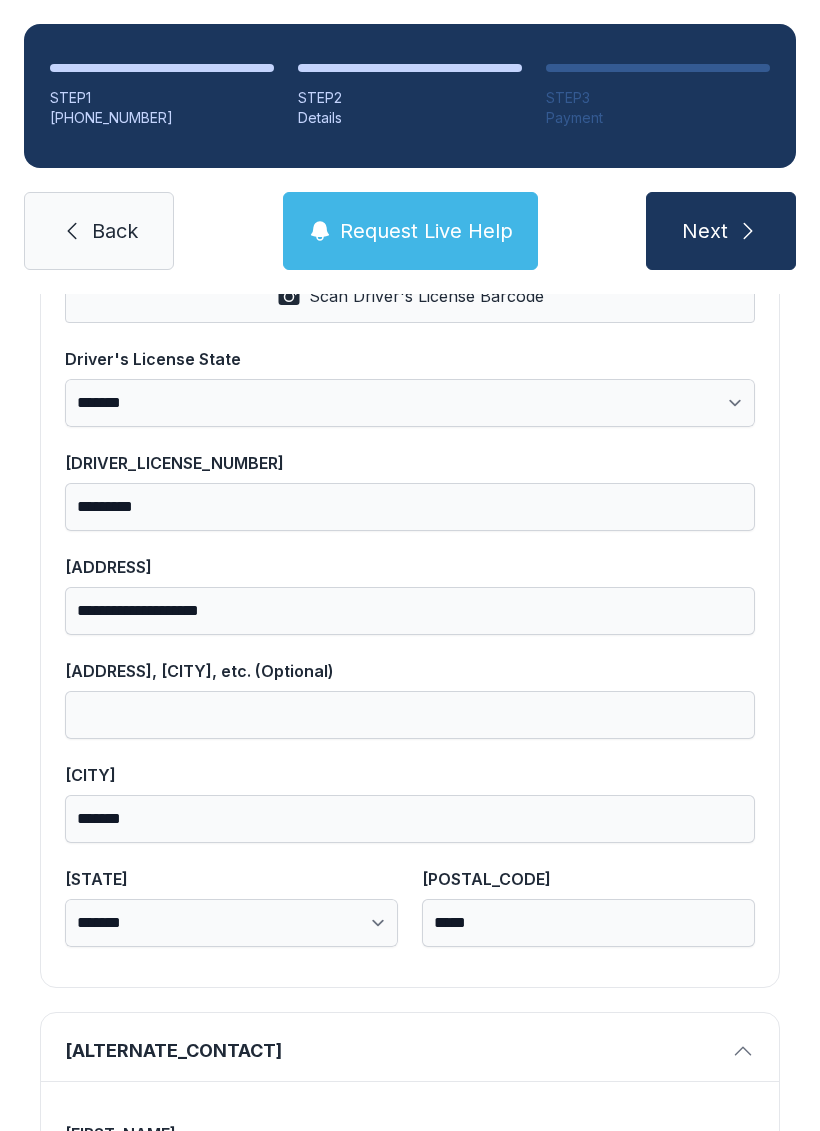 click at bounding box center [748, 231] 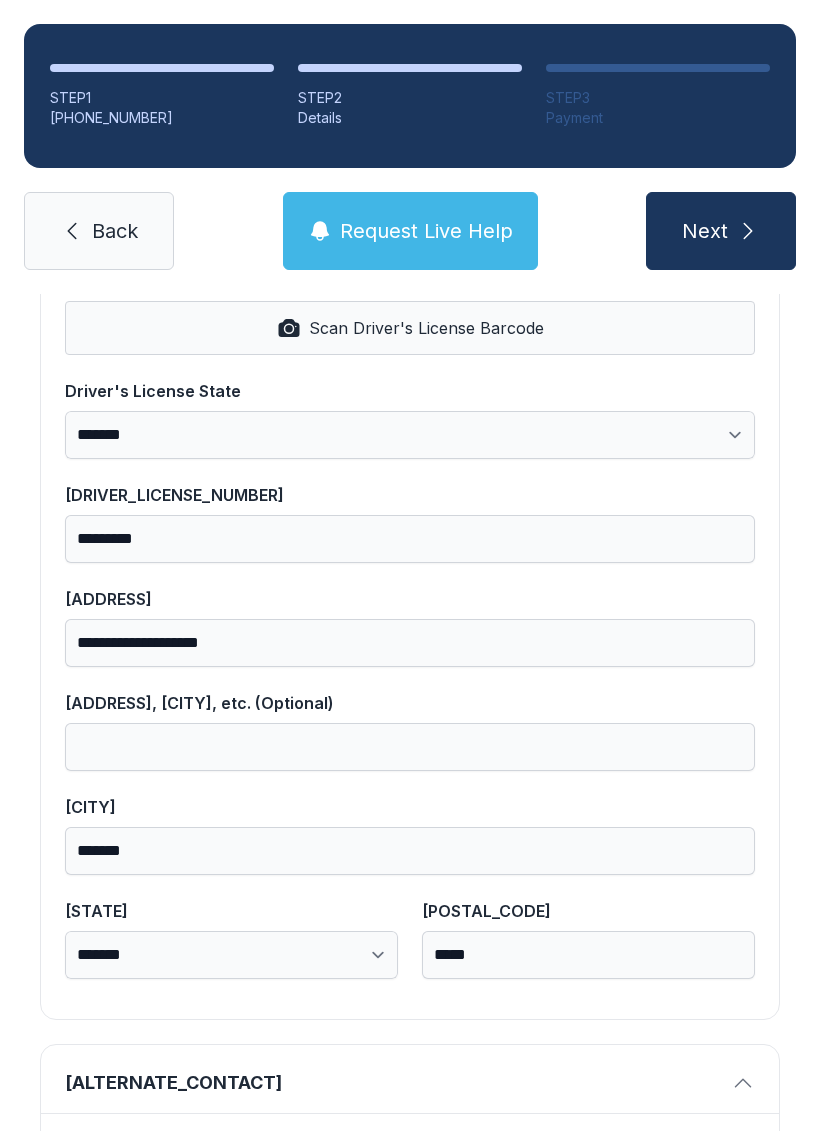 click on "Next" at bounding box center (721, 231) 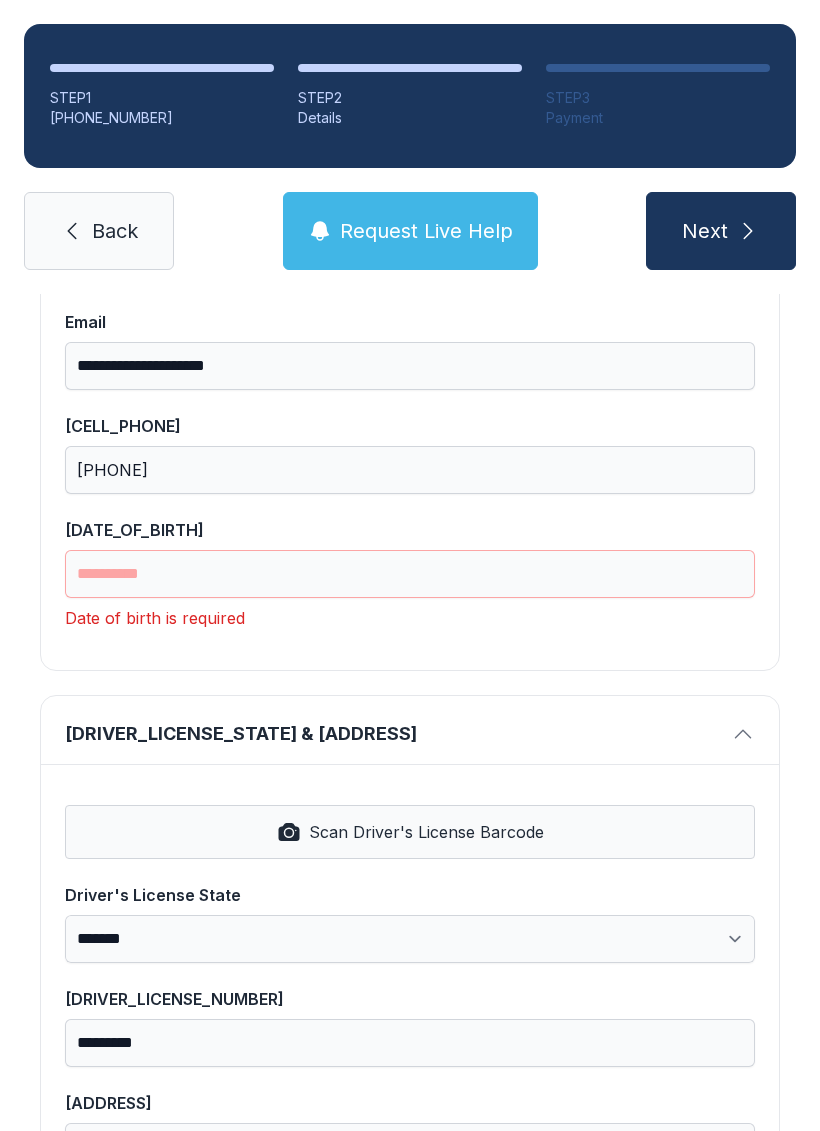 scroll, scrollTop: 421, scrollLeft: 0, axis: vertical 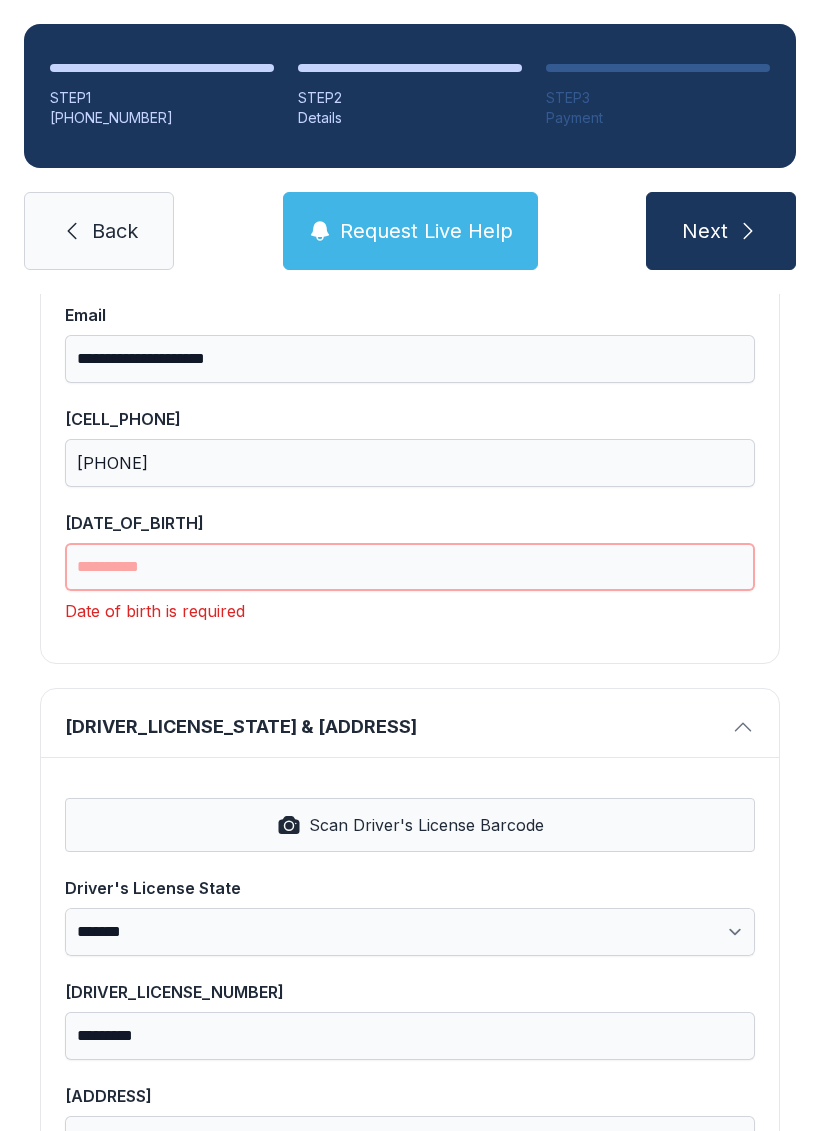click on "[DATE_OF_BIRTH]" at bounding box center (410, 567) 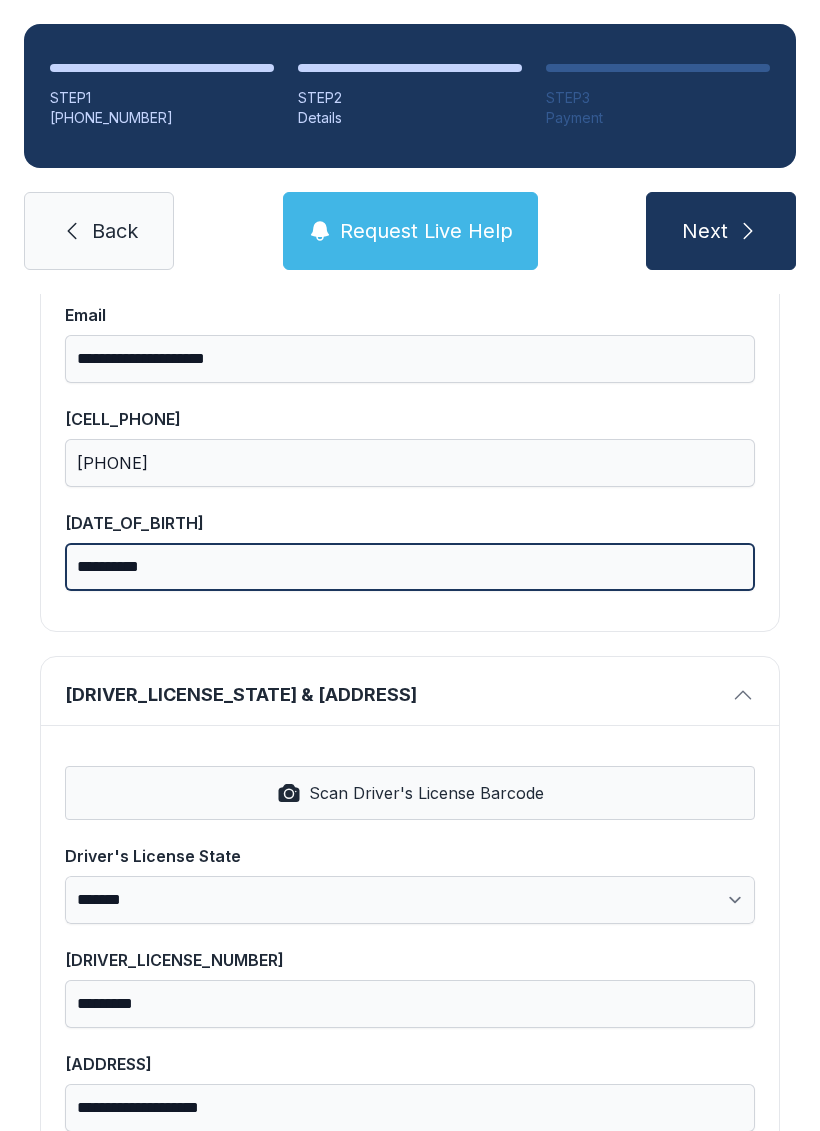 type on "**********" 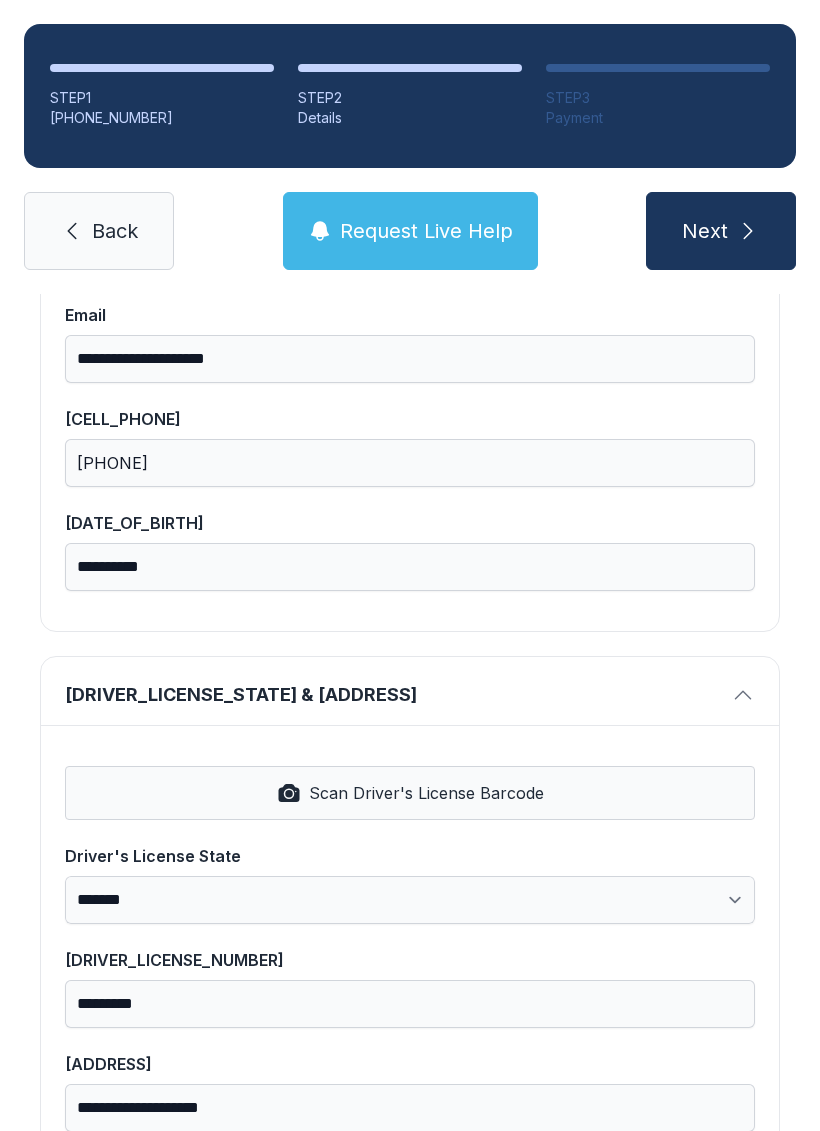 click on "Next" at bounding box center (721, 231) 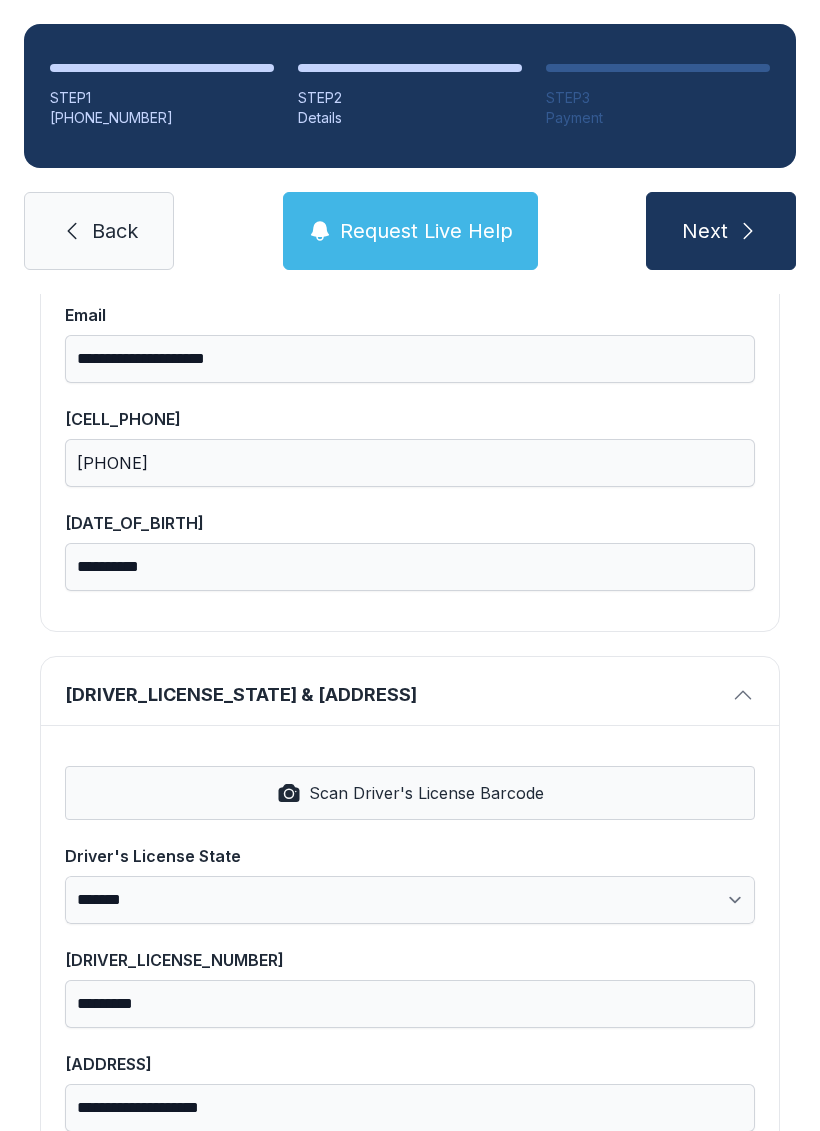 click on "Next" at bounding box center (705, 231) 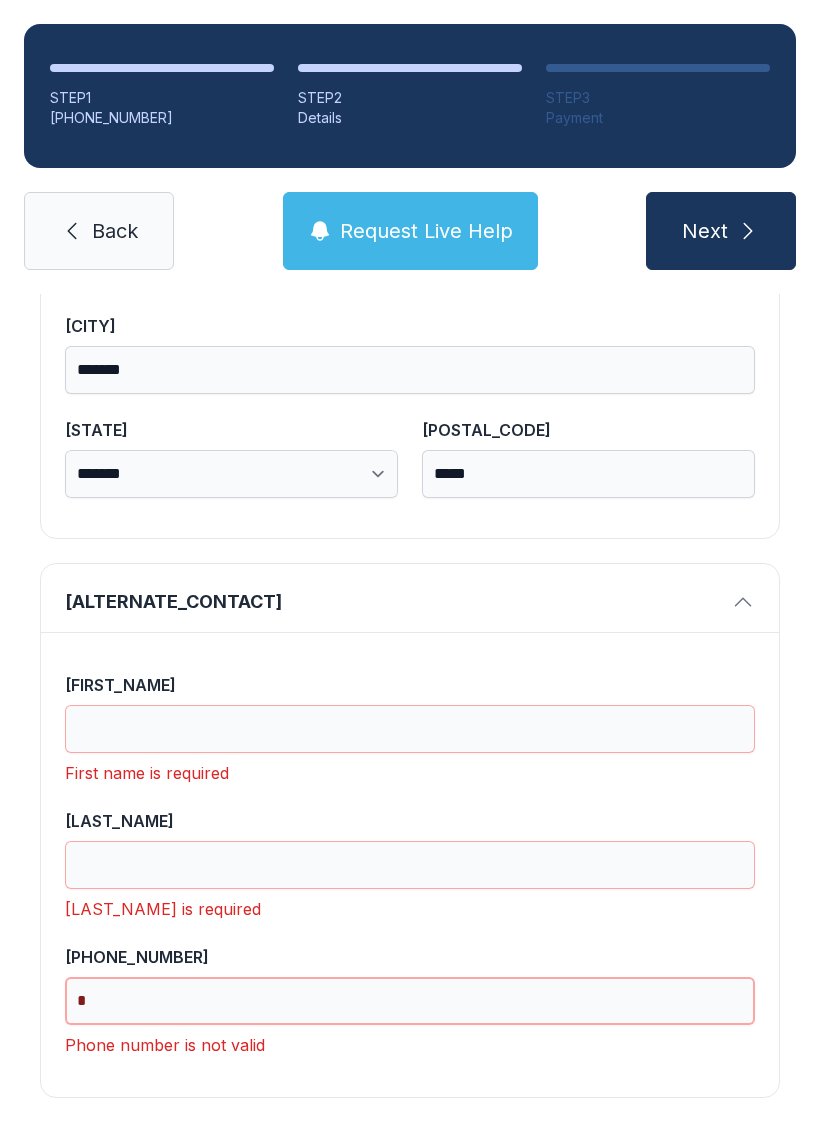 scroll, scrollTop: 1365, scrollLeft: 0, axis: vertical 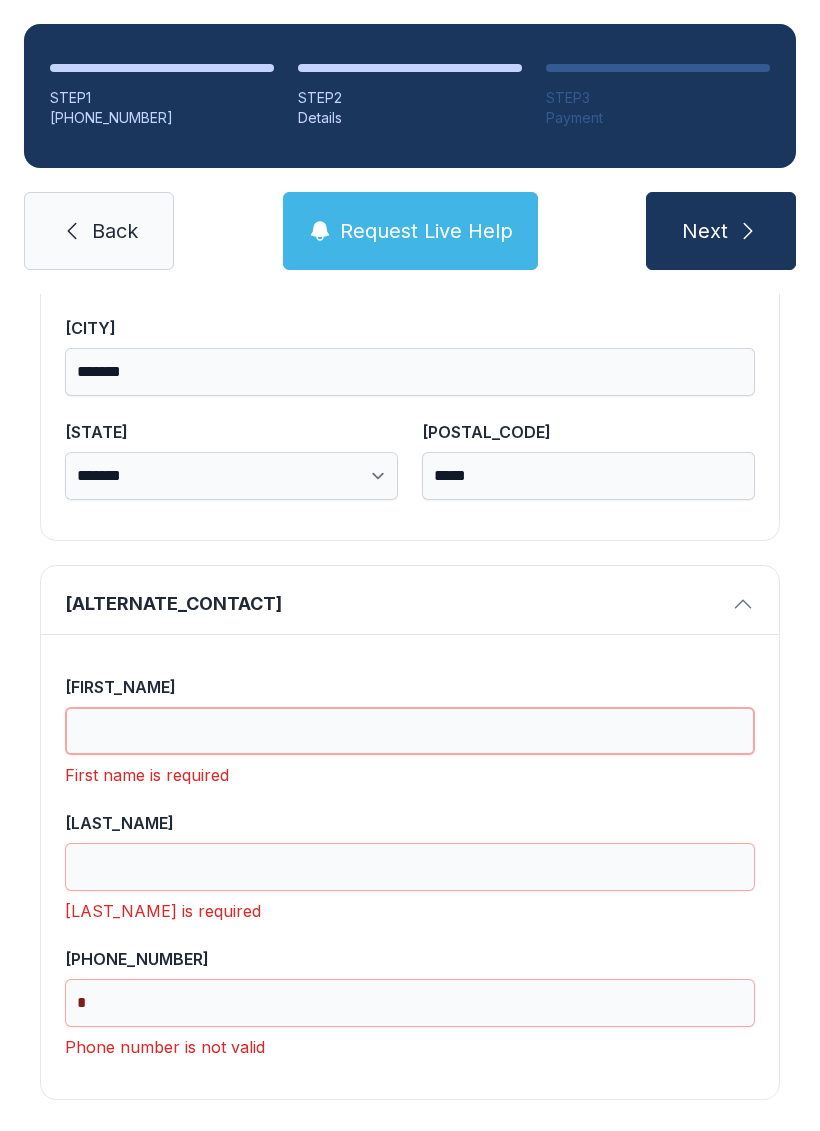 click on "[FIRST_NAME]" at bounding box center (410, 731) 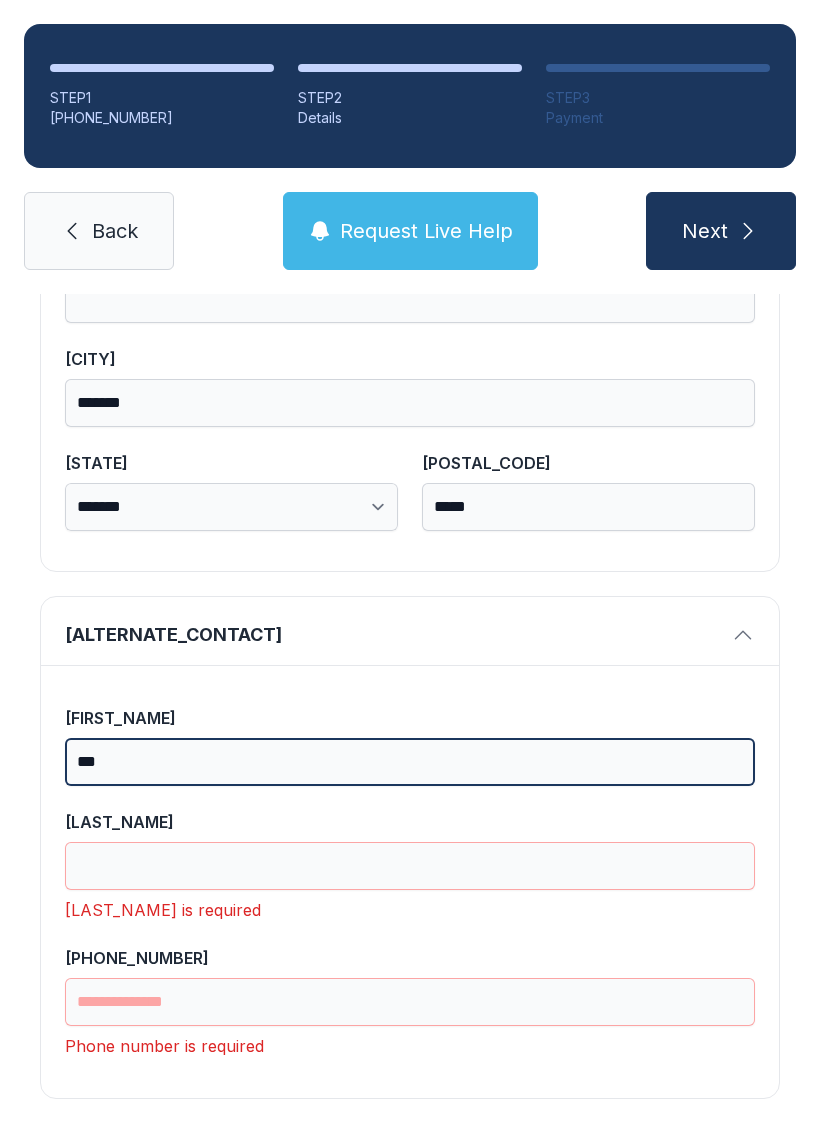 scroll, scrollTop: 1333, scrollLeft: 0, axis: vertical 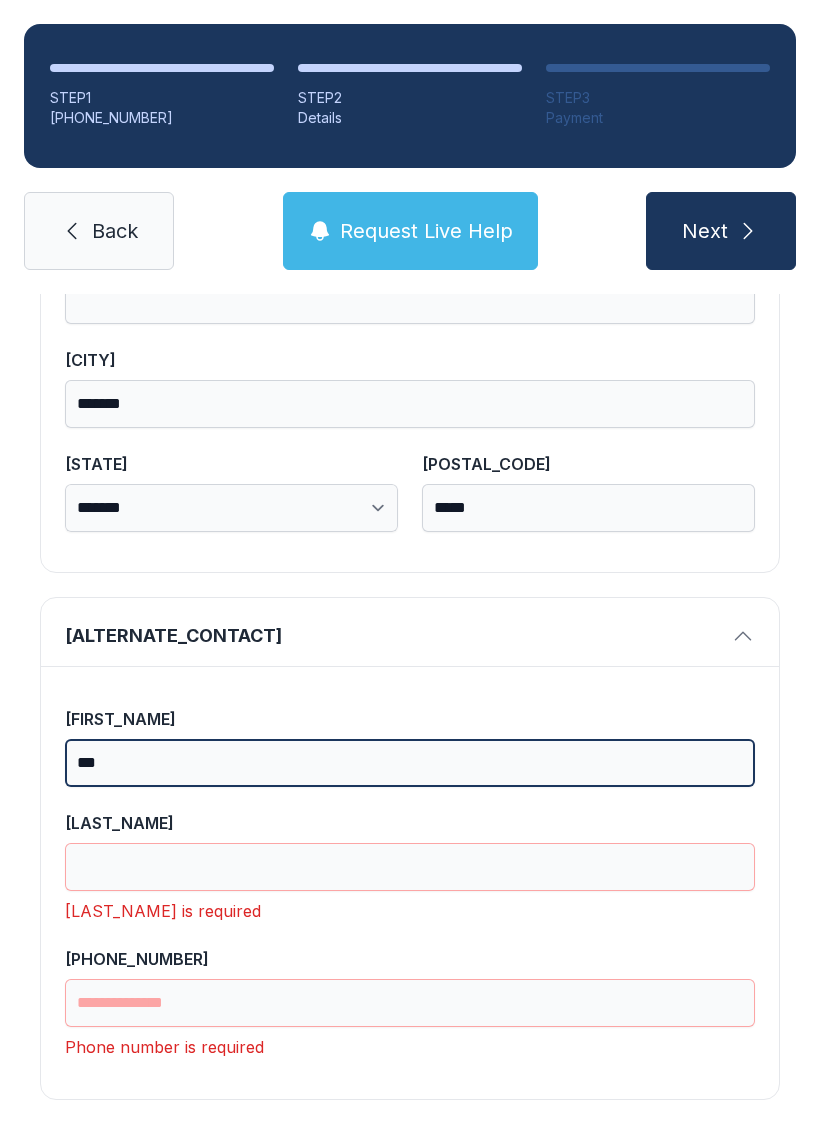 type on "***" 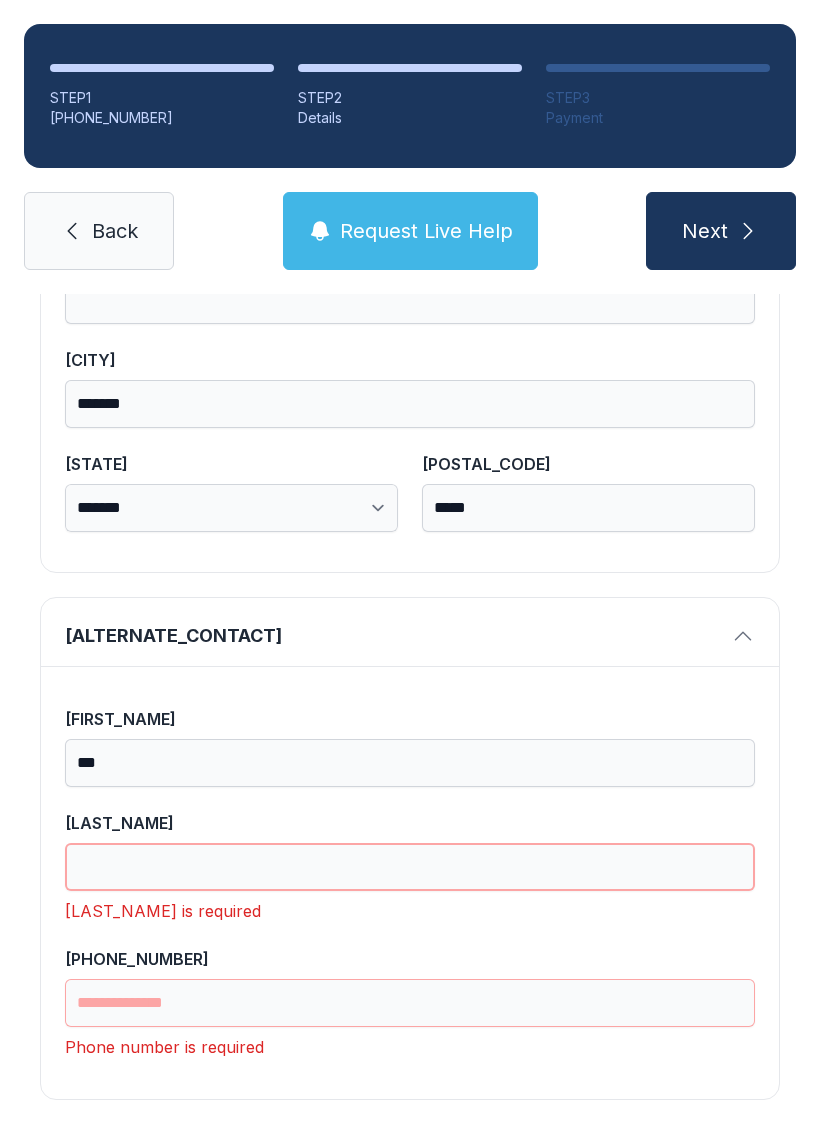 scroll, scrollTop: 49, scrollLeft: 0, axis: vertical 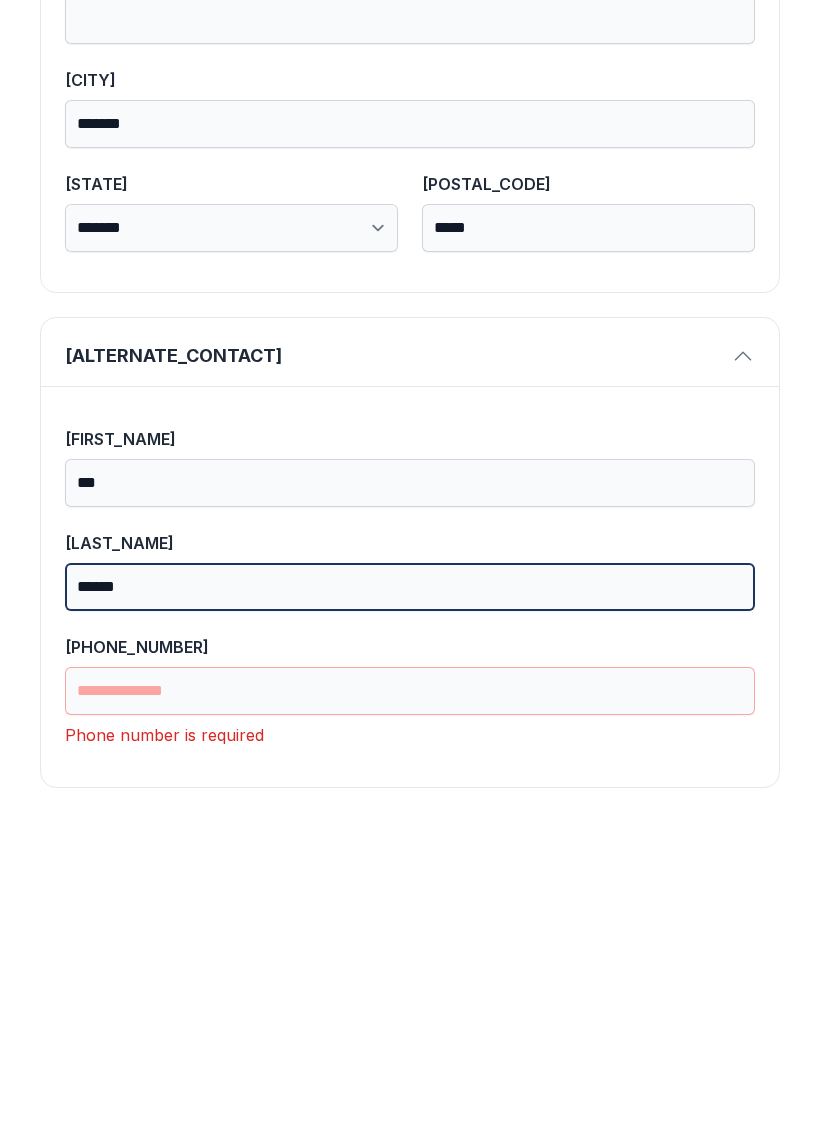 type on "******" 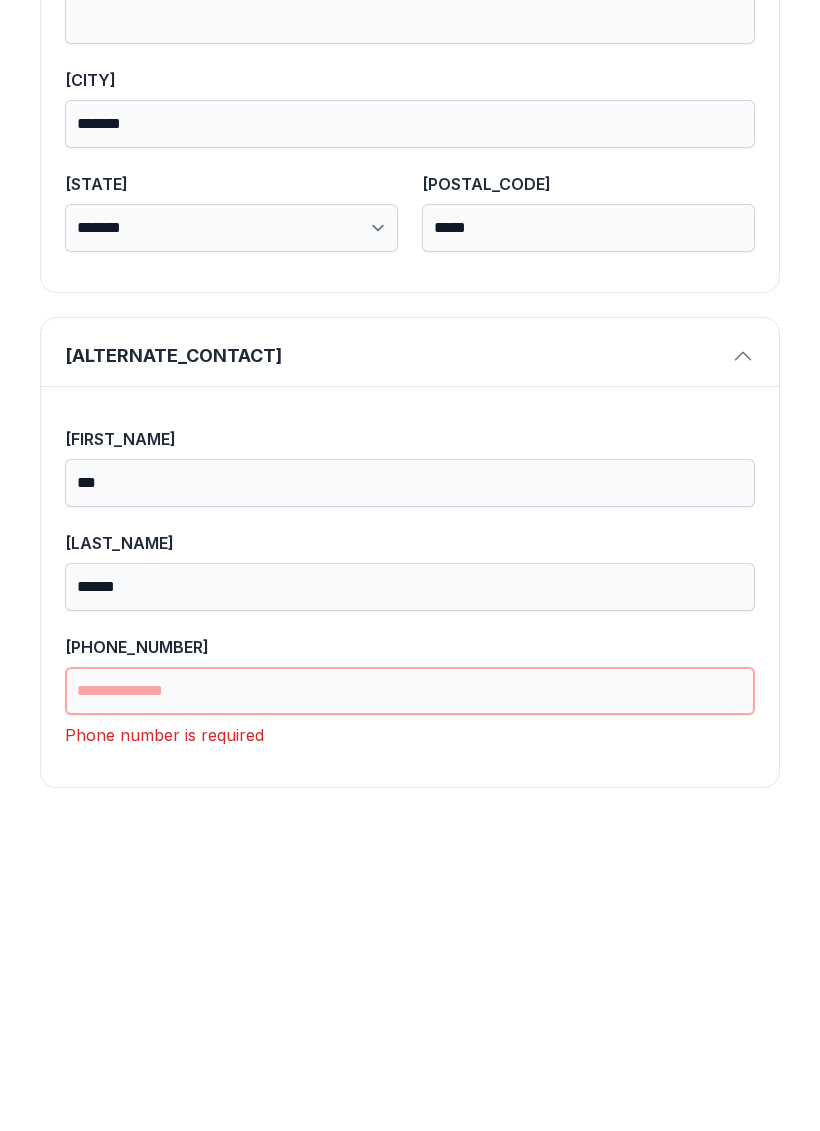 click on "[PHONE_NUMBER]" at bounding box center (410, 1003) 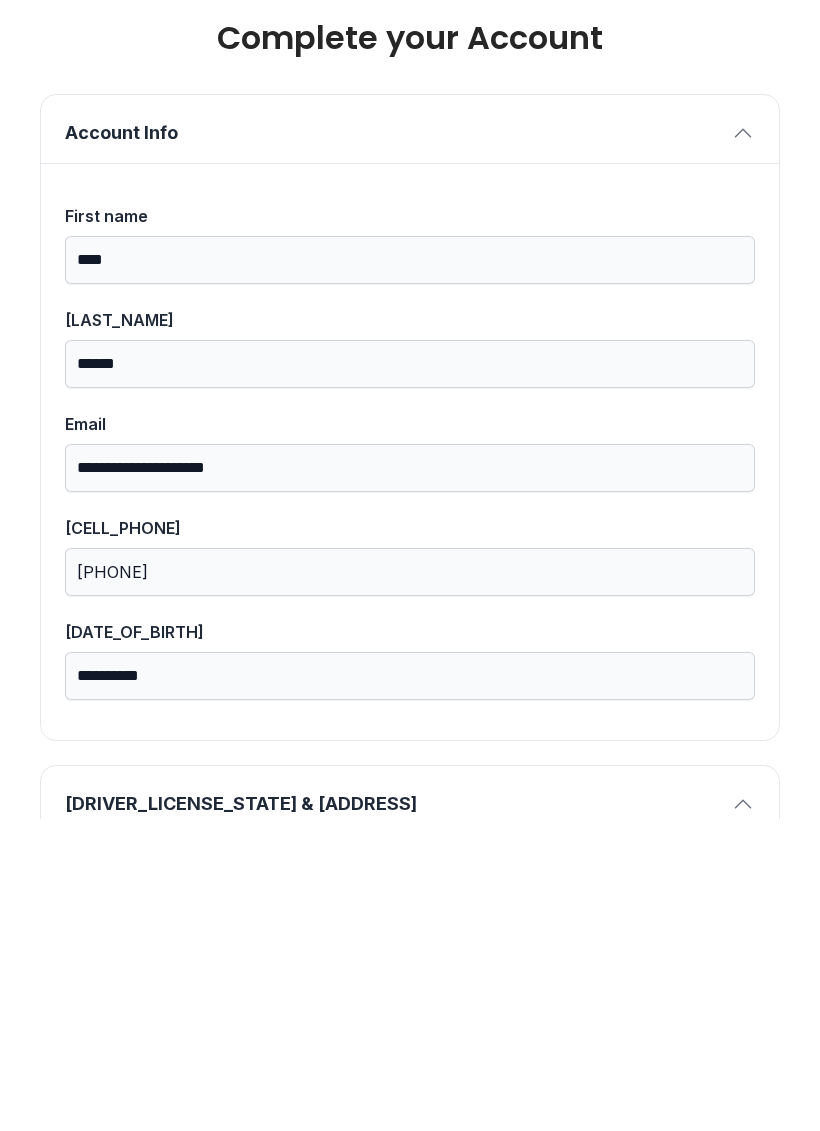 scroll, scrollTop: 0, scrollLeft: 0, axis: both 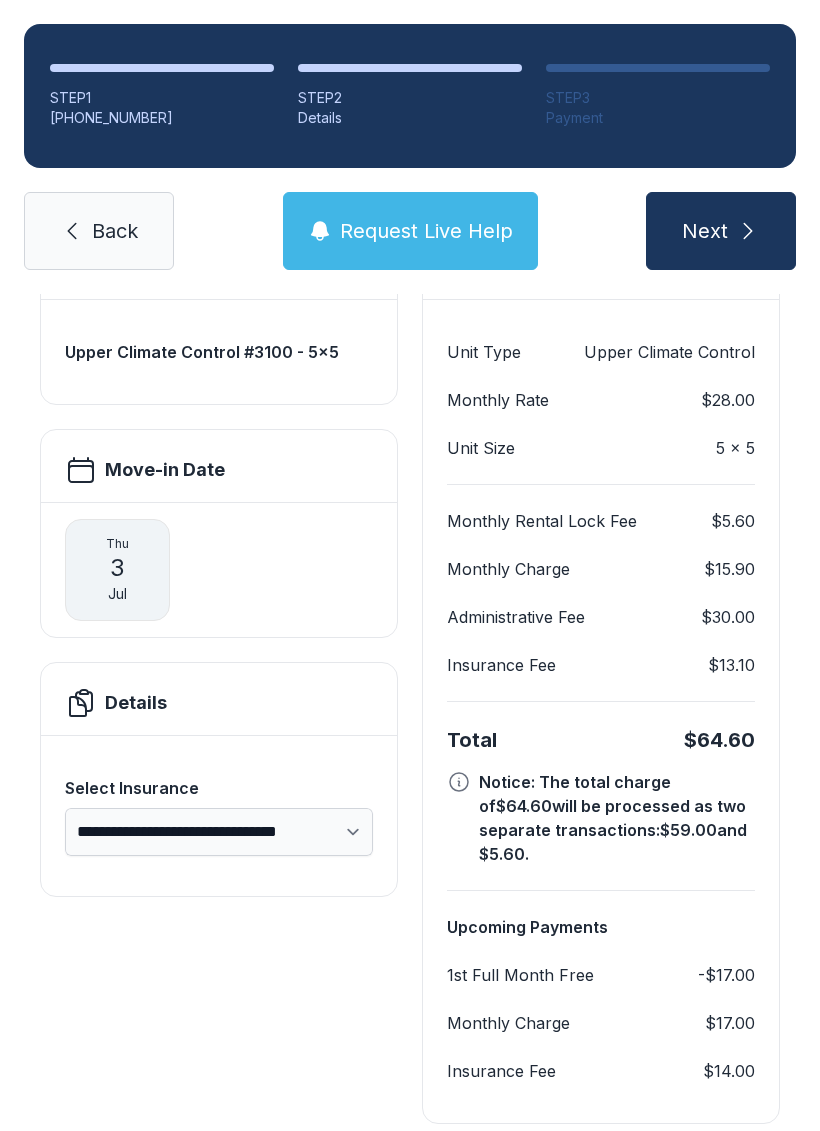 click on "Request Live Help" at bounding box center (410, 231) 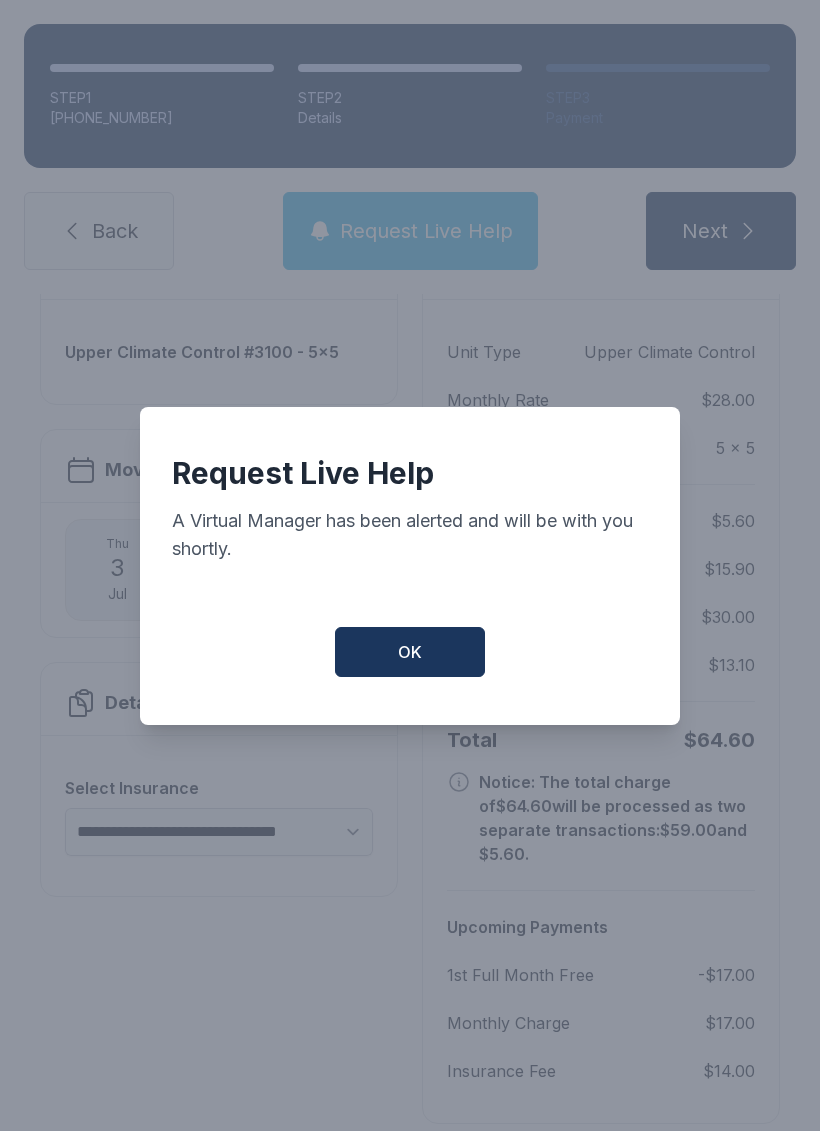 click on "OK" at bounding box center (410, 652) 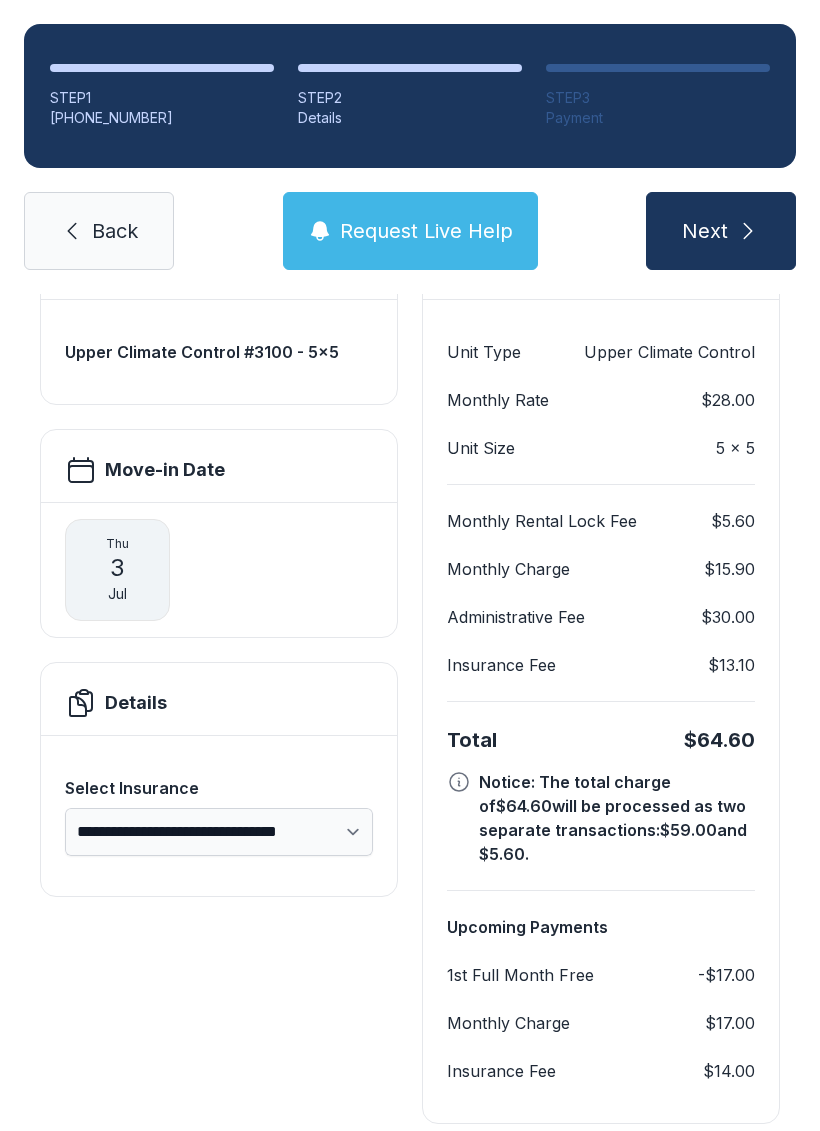 click on "**********" at bounding box center (219, 832) 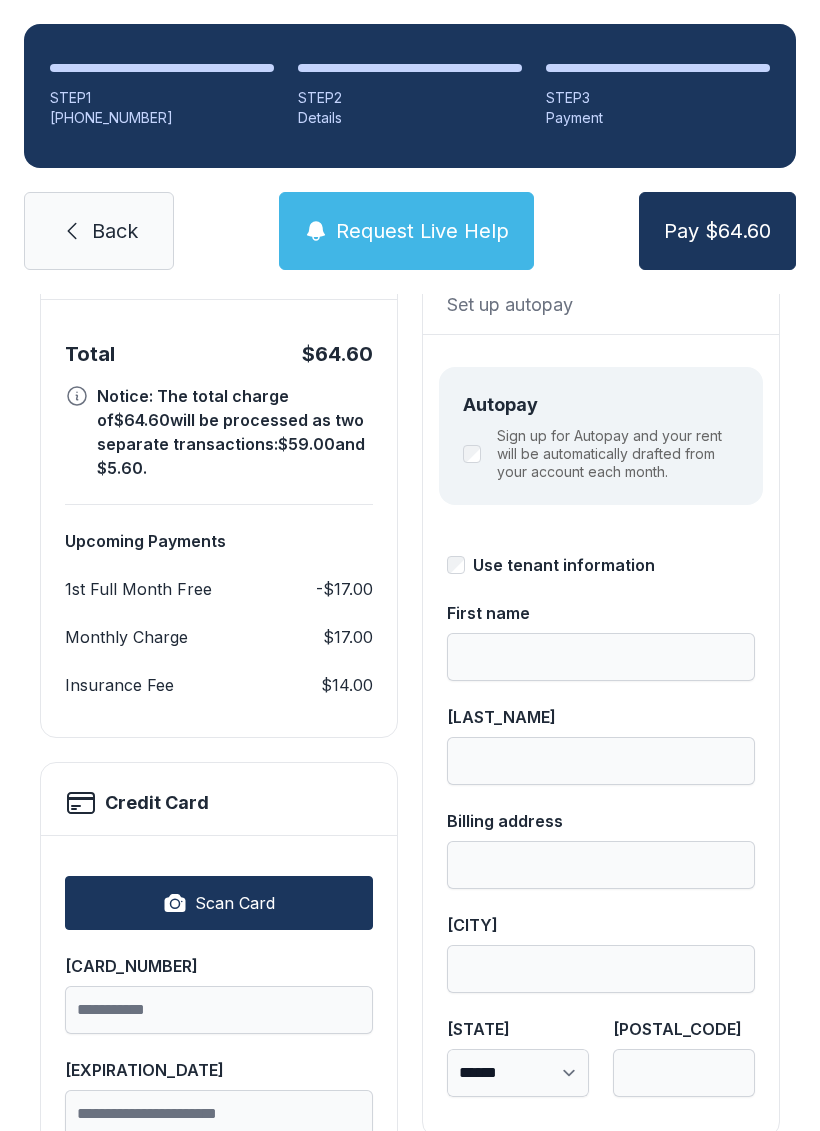 scroll, scrollTop: 0, scrollLeft: 0, axis: both 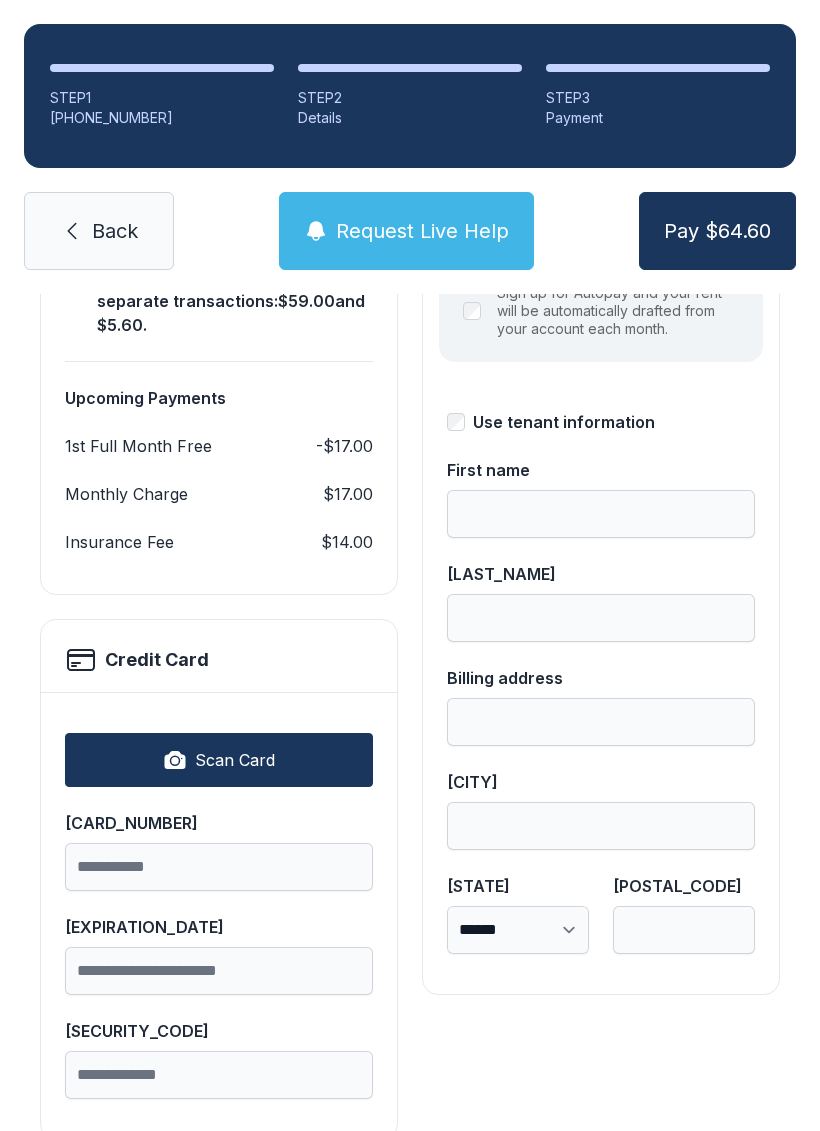 click on "Scan Card" at bounding box center (219, 760) 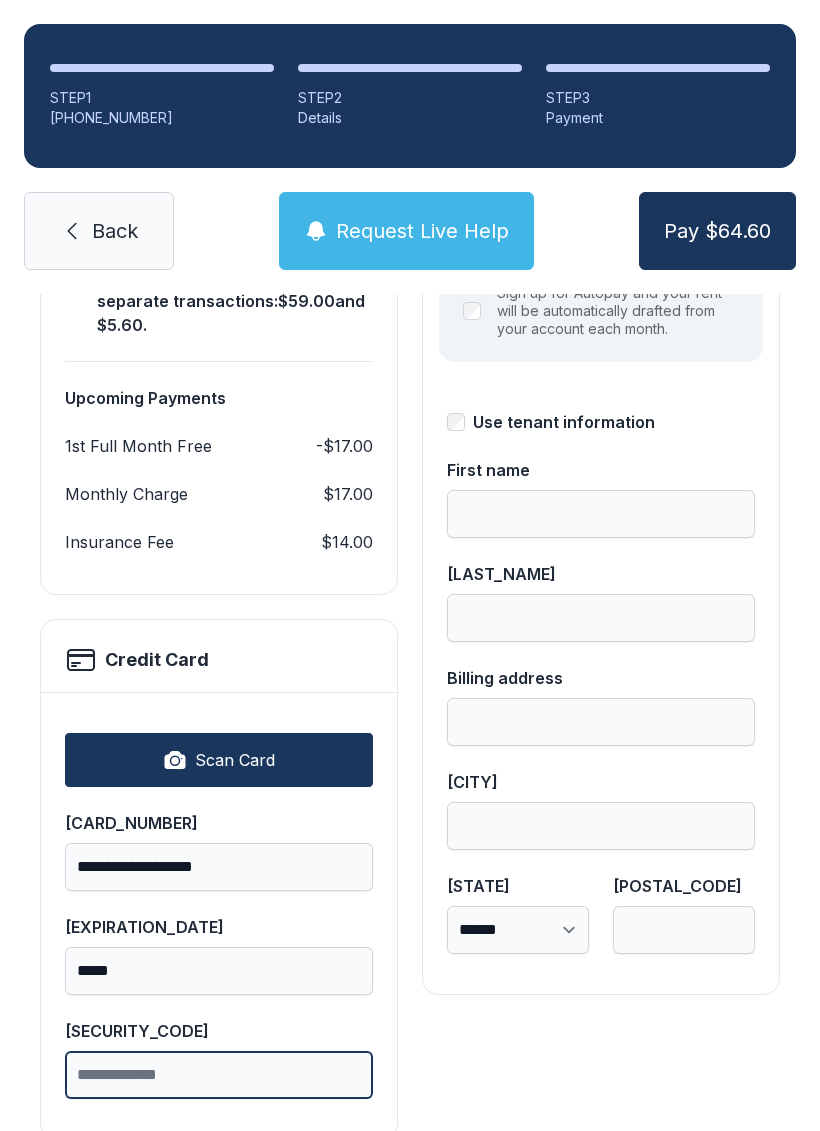 click on "[SECURITY_CODE]" at bounding box center (219, 1075) 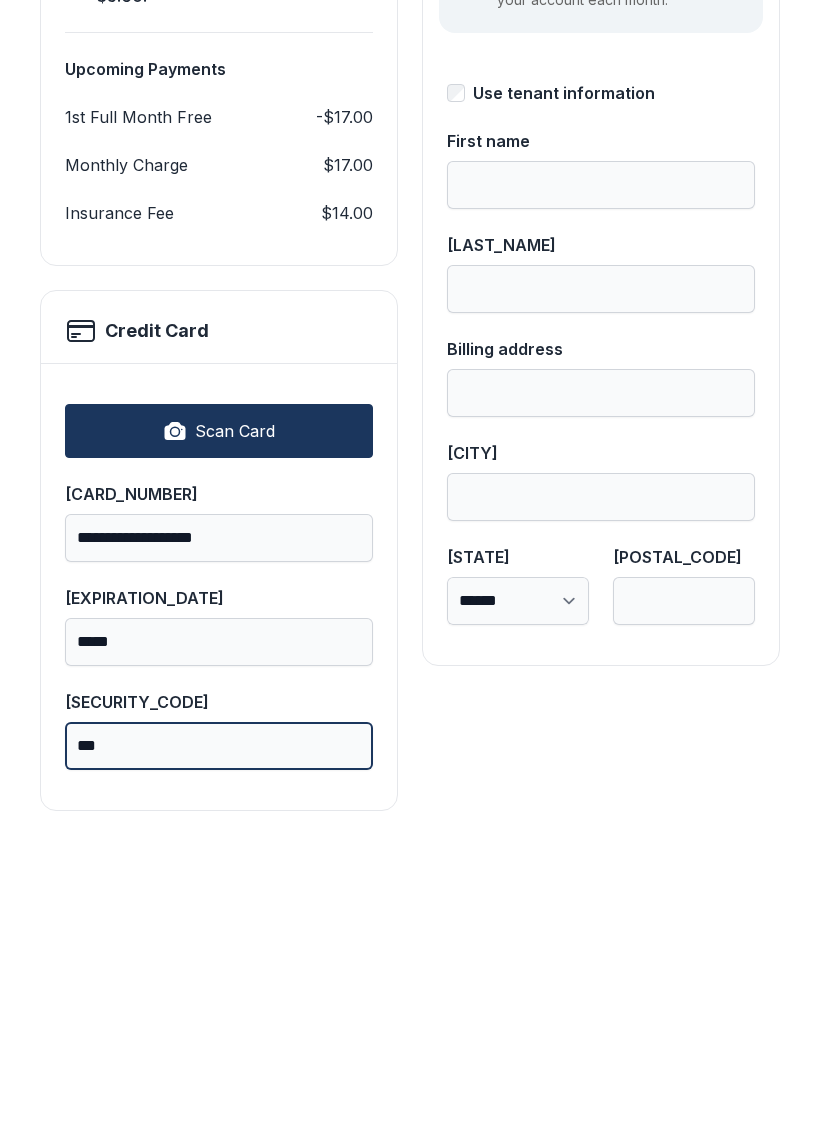scroll, scrollTop: 339, scrollLeft: 0, axis: vertical 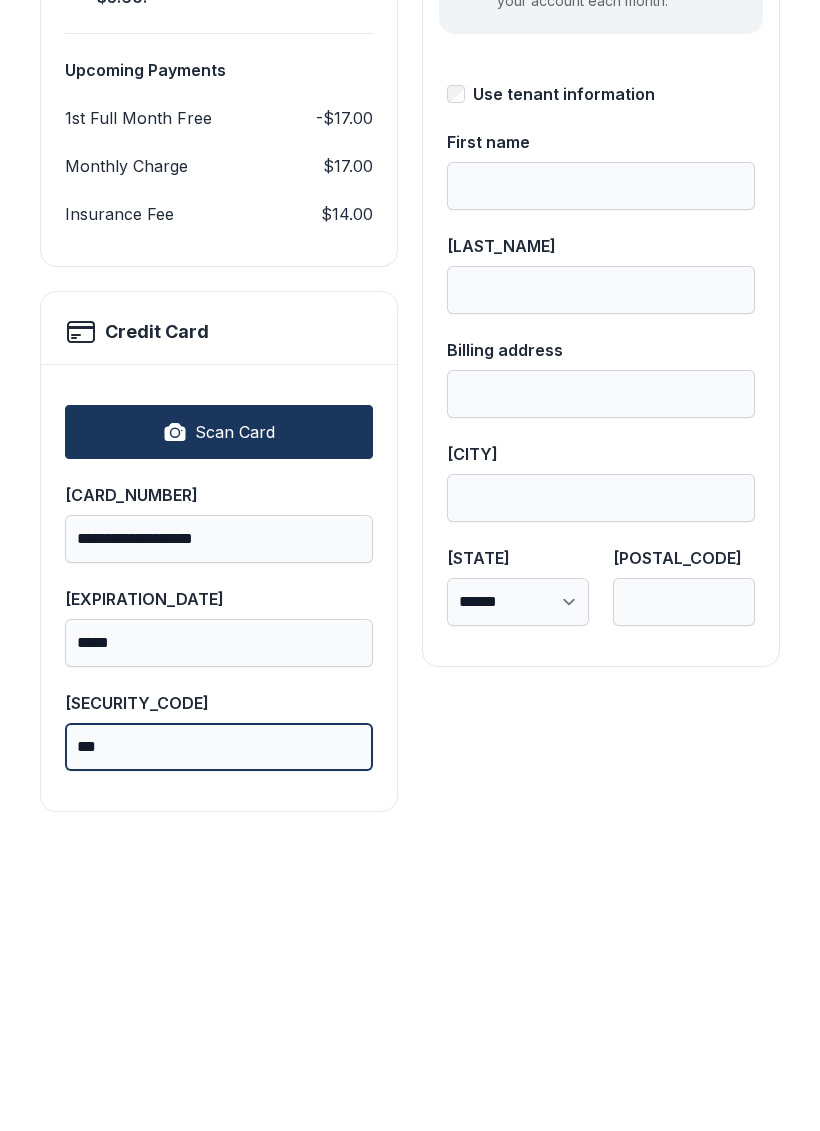 type on "***" 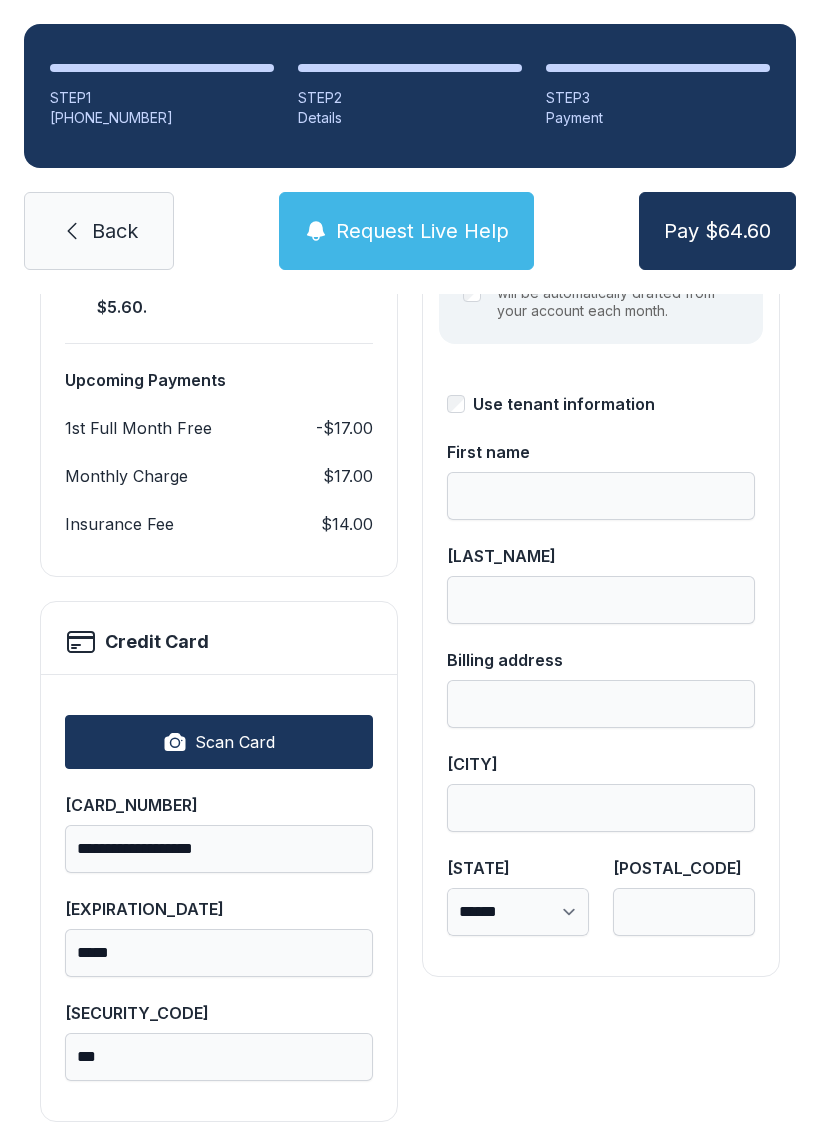 scroll, scrollTop: 339, scrollLeft: 0, axis: vertical 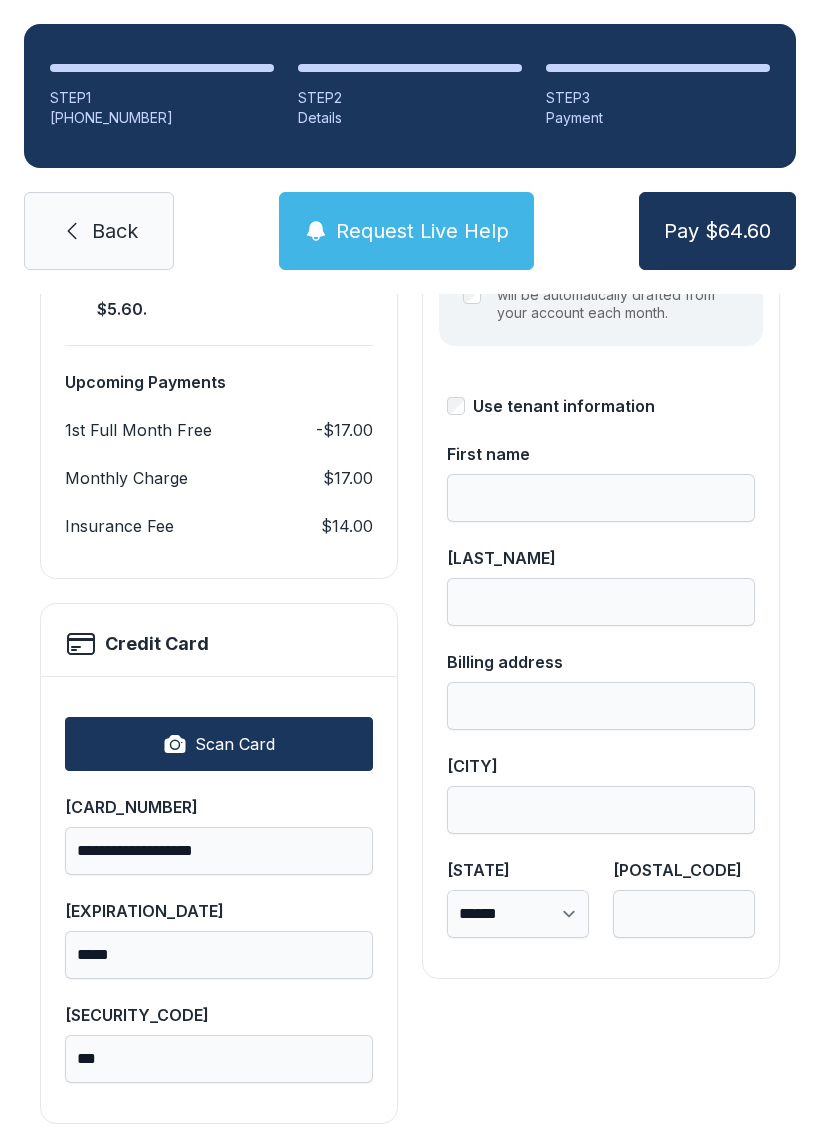 click on "Pay $64.60" at bounding box center (717, 231) 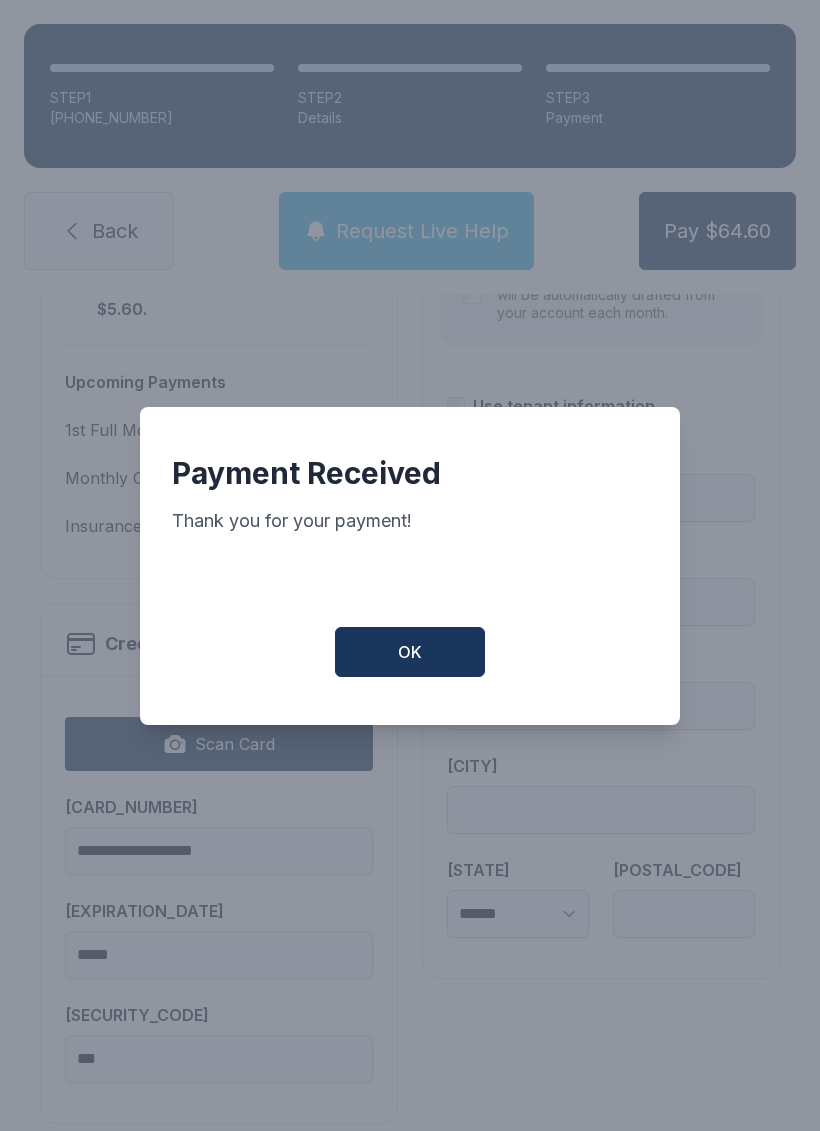 click on "OK" at bounding box center (410, 652) 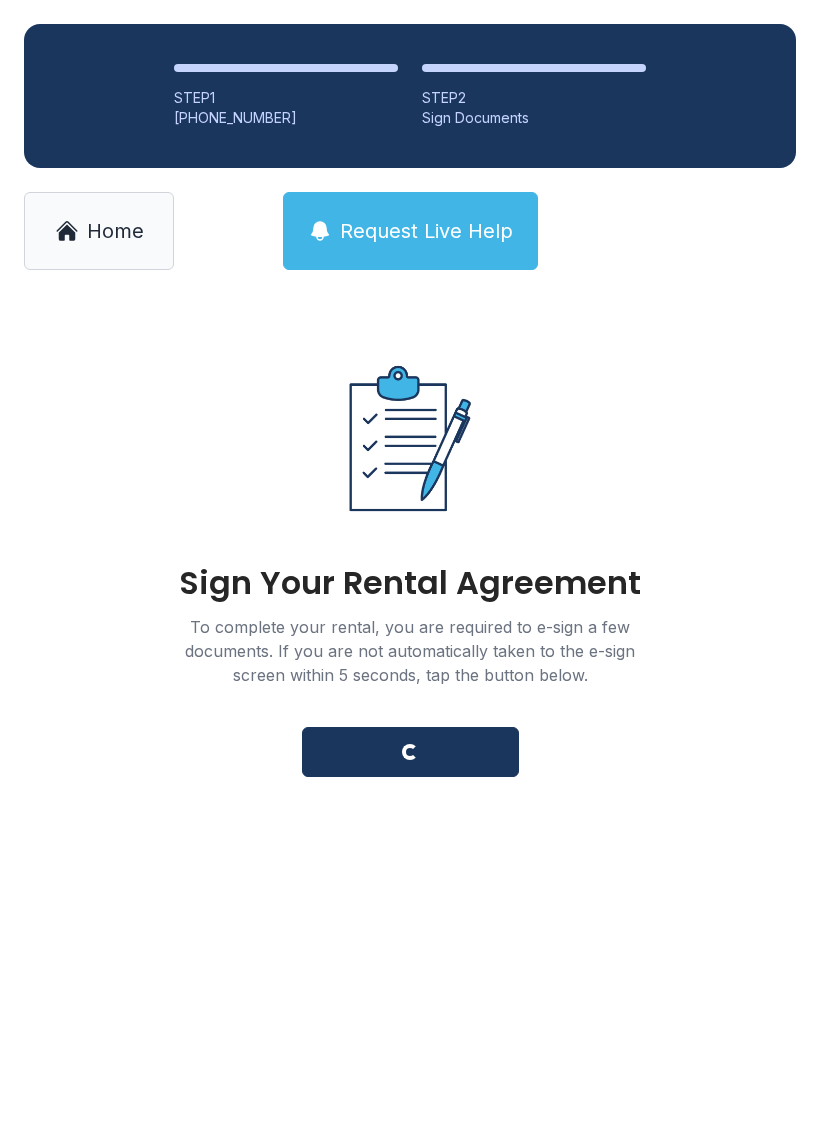 scroll, scrollTop: 0, scrollLeft: 0, axis: both 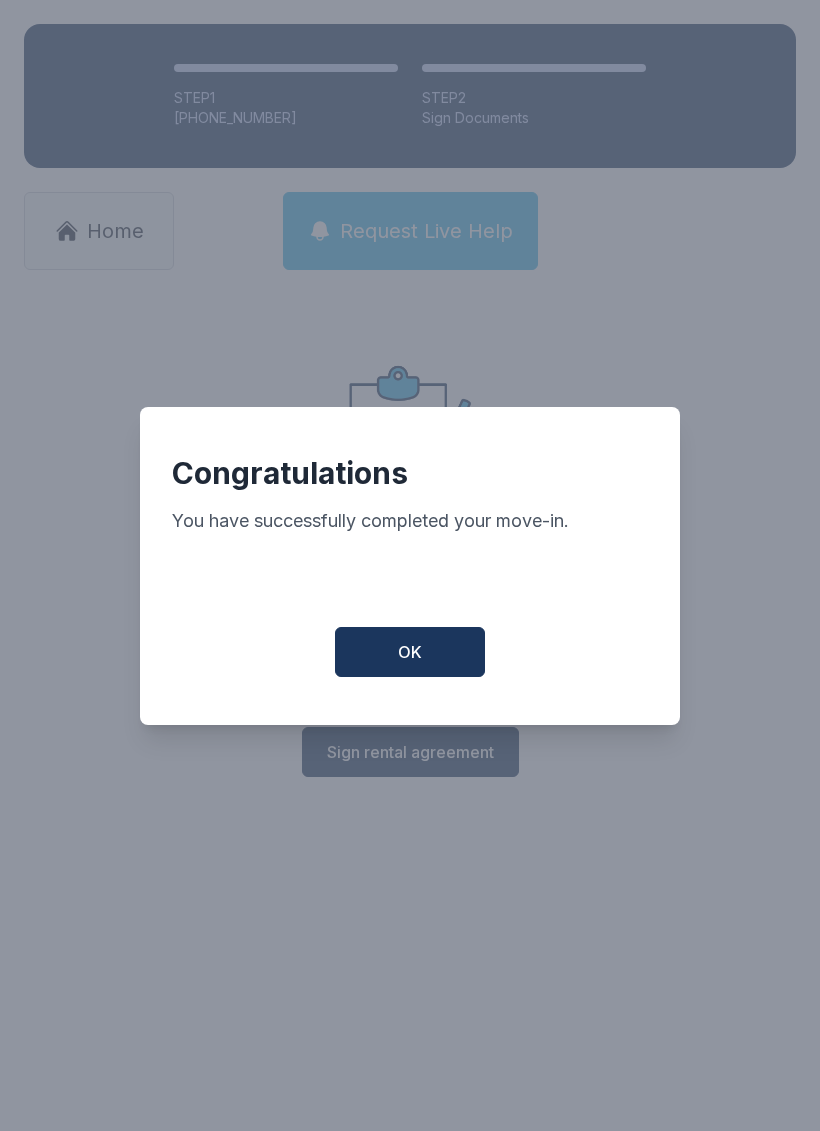 click on "Congratulations You have successfully completed your move-in. OK" at bounding box center (410, 566) 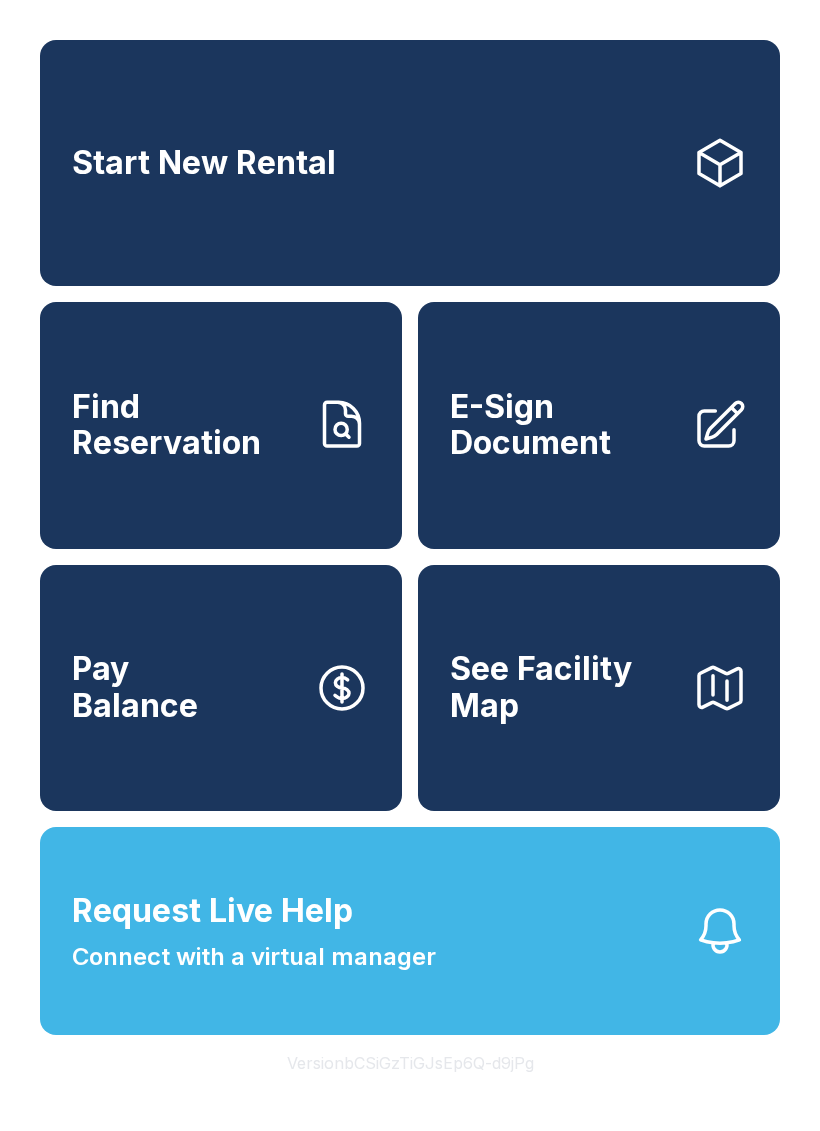 click on "Request Live Help Connect with a virtual manager" at bounding box center (410, 931) 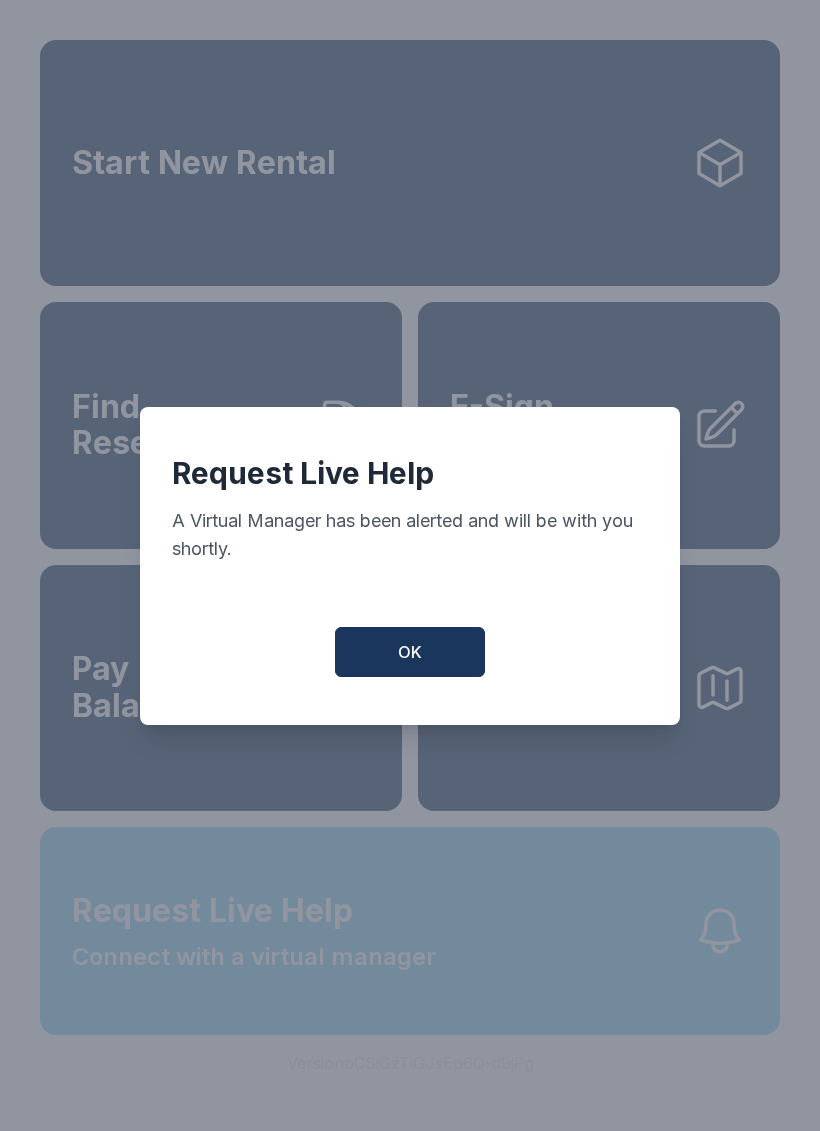 click on "OK" at bounding box center [410, 652] 